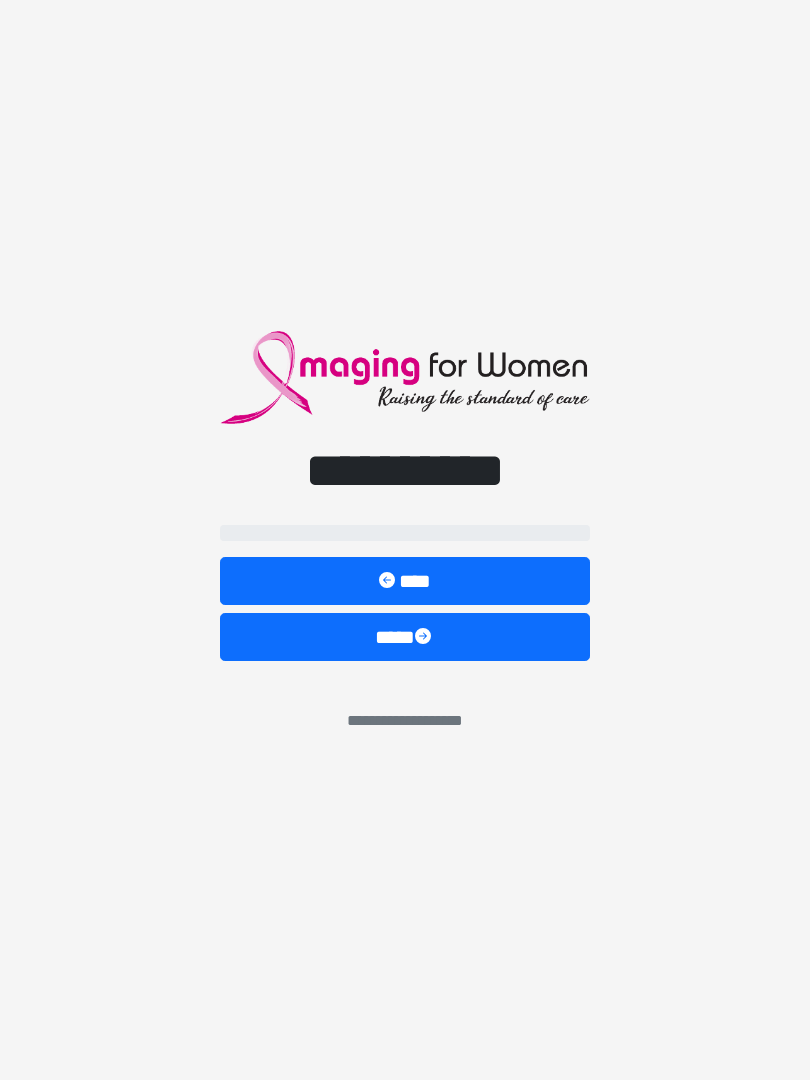 scroll, scrollTop: 0, scrollLeft: 0, axis: both 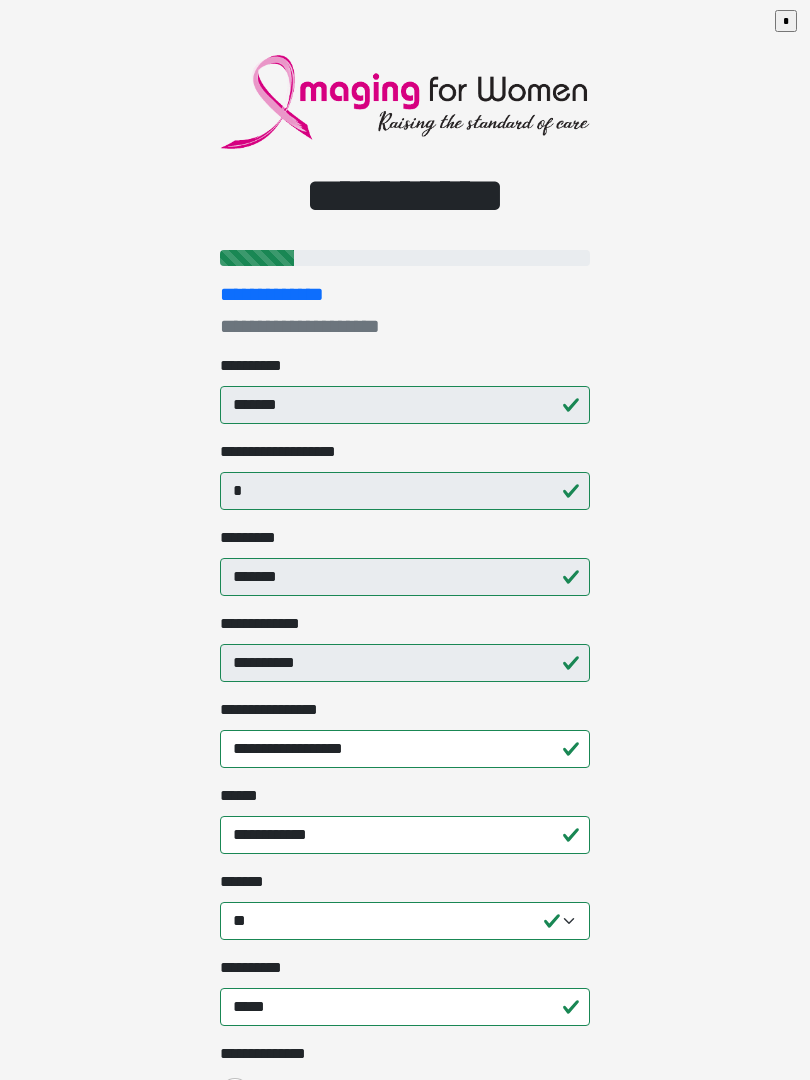 click on "**********" at bounding box center (405, 540) 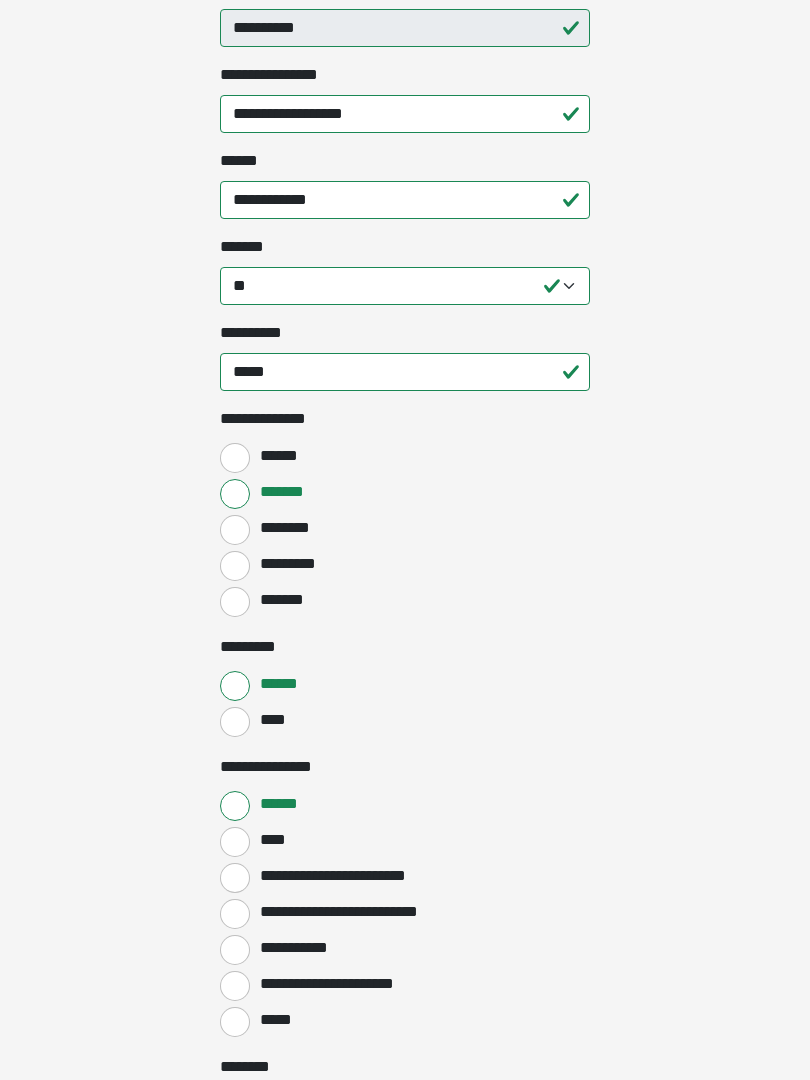 scroll, scrollTop: 634, scrollLeft: 0, axis: vertical 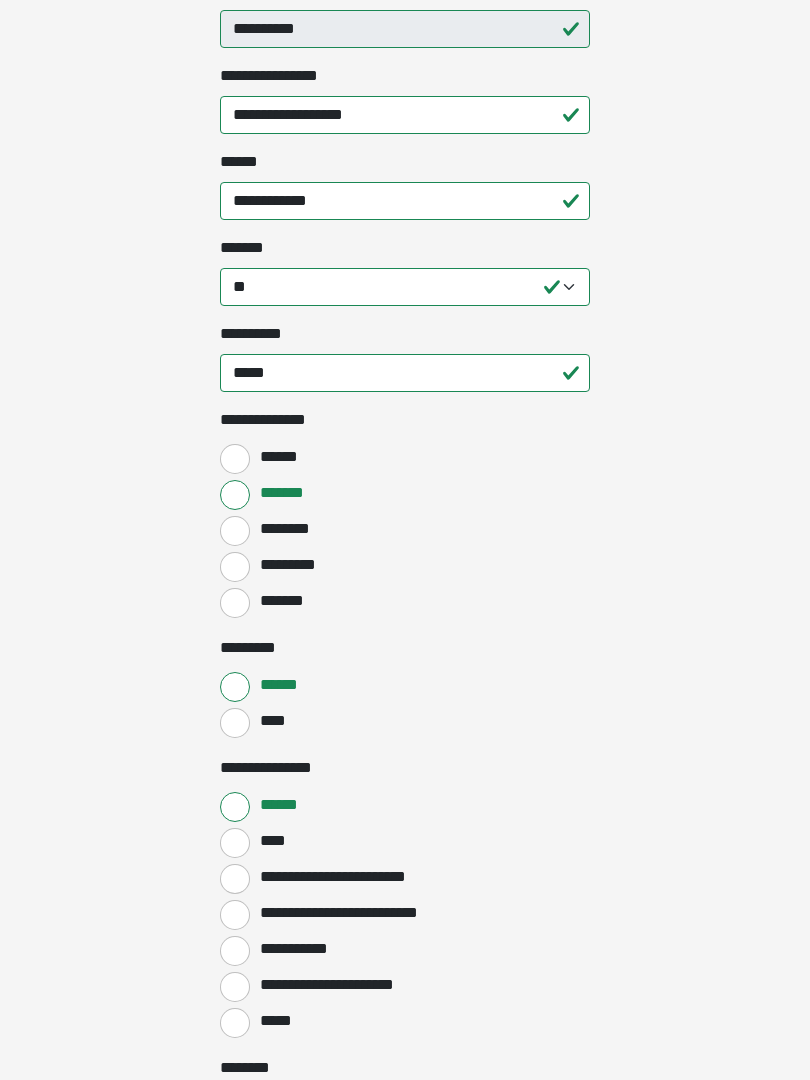 click on "*******" at bounding box center (235, 603) 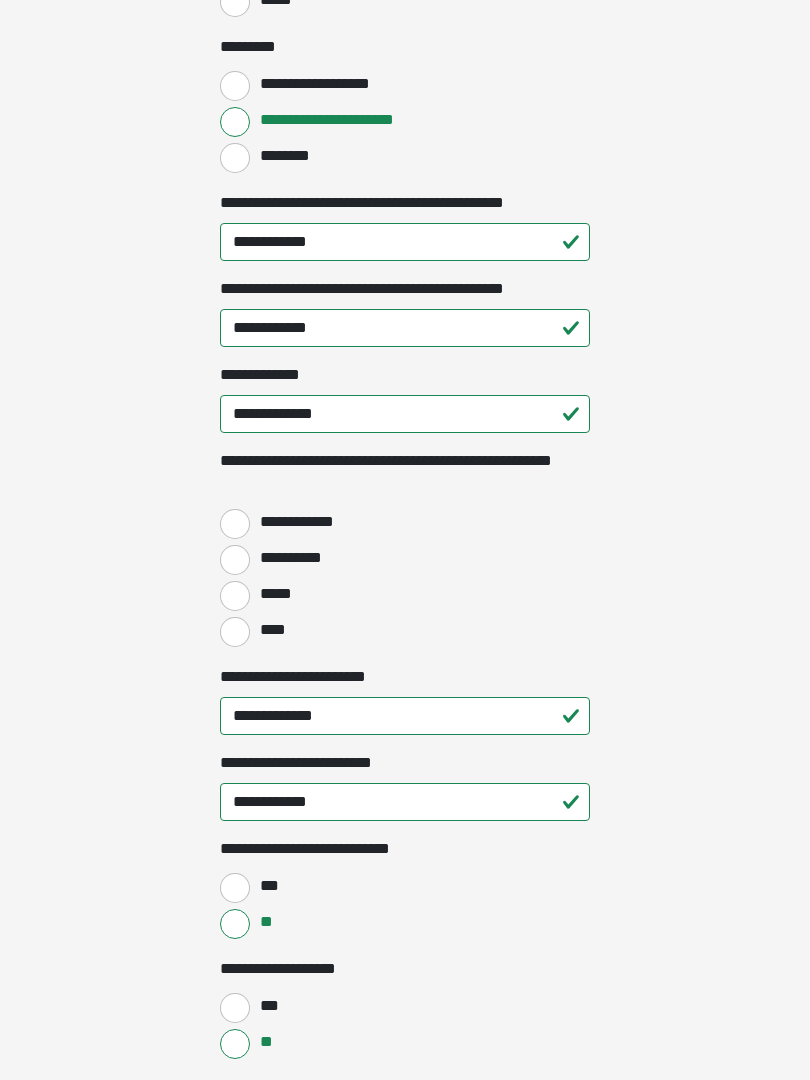 scroll, scrollTop: 2329, scrollLeft: 0, axis: vertical 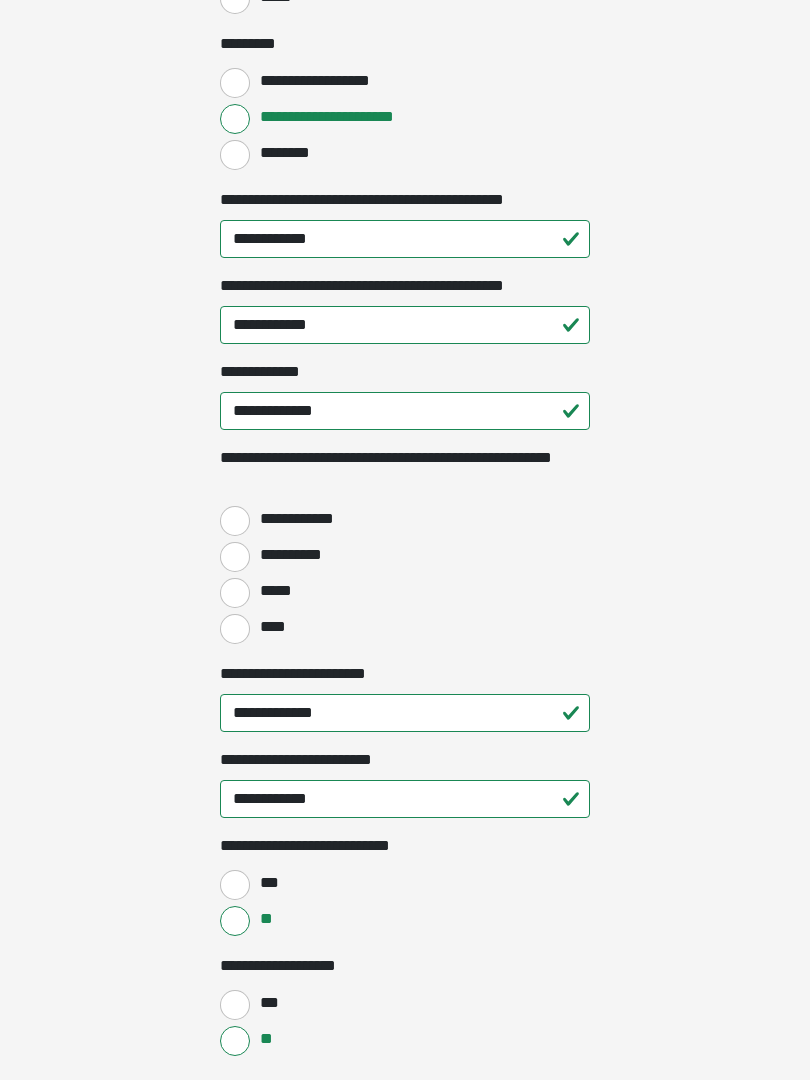 click on "*****" at bounding box center [235, 594] 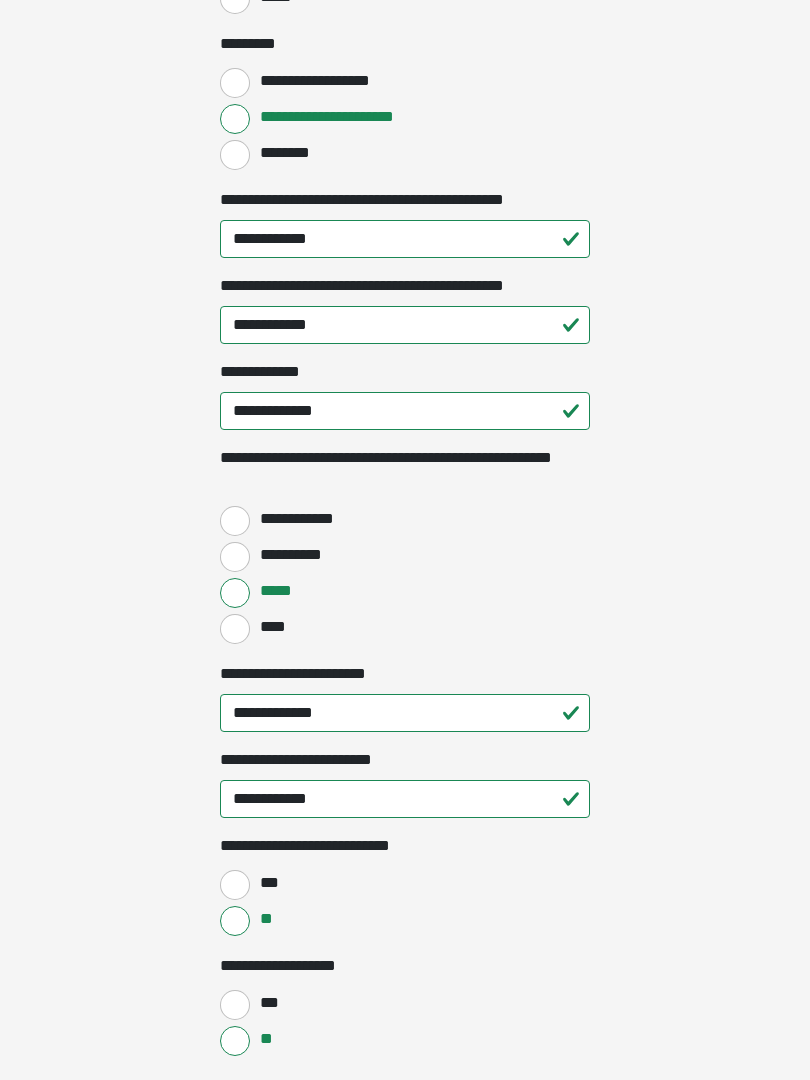 click on "****" at bounding box center (235, 629) 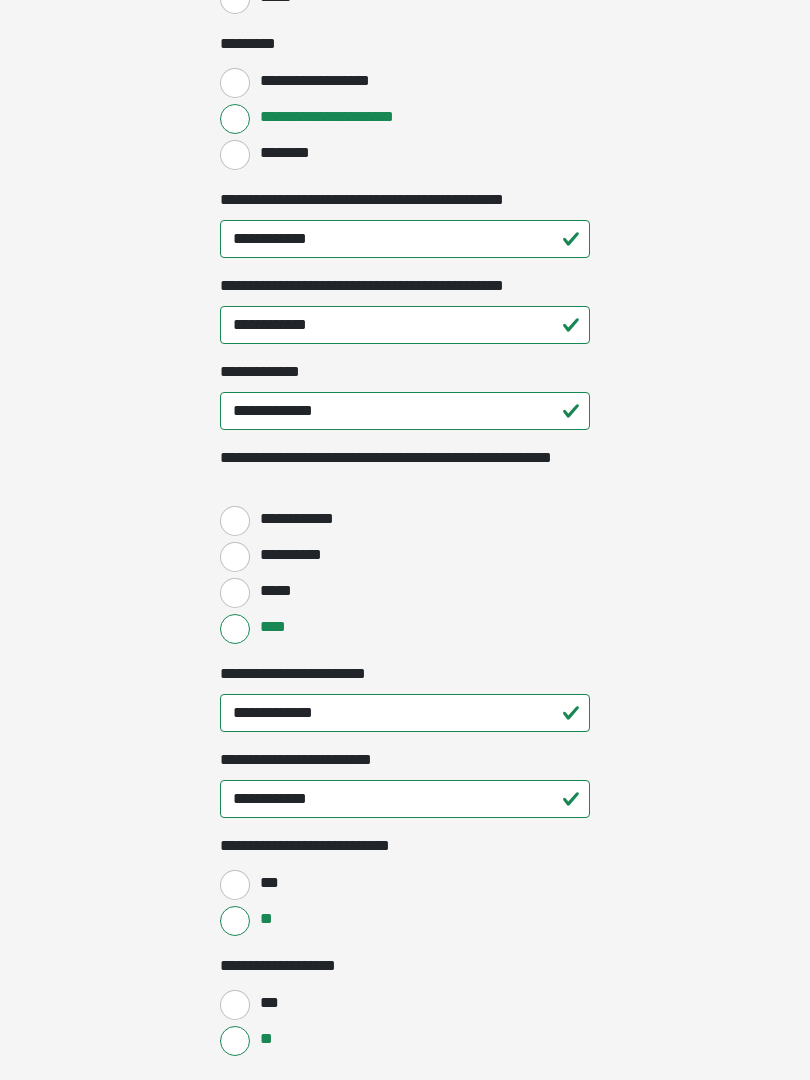 click on "*****" at bounding box center [235, 593] 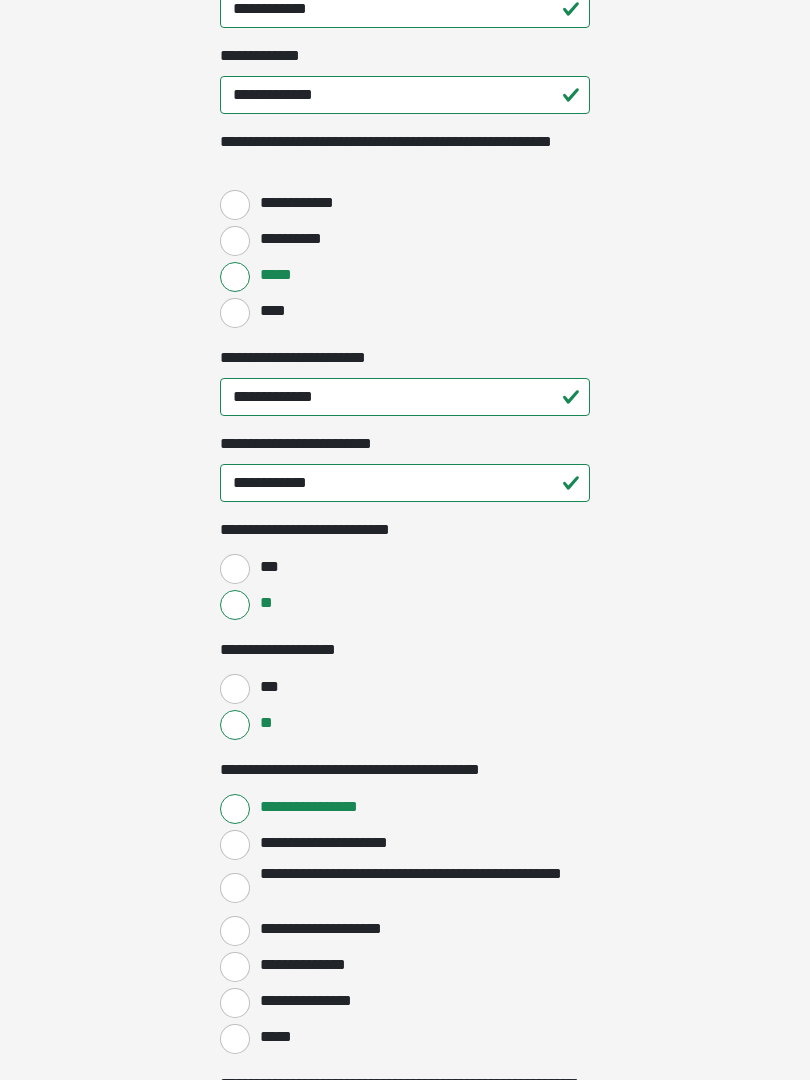 scroll, scrollTop: 2646, scrollLeft: 0, axis: vertical 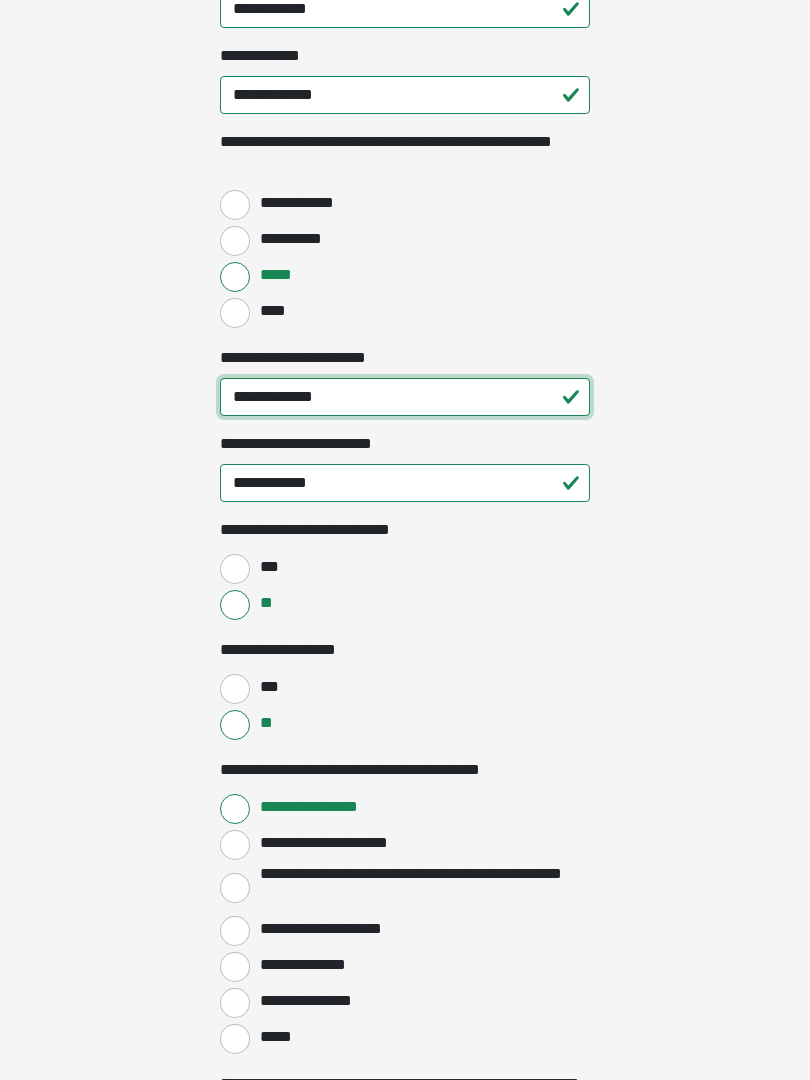 click on "**********" at bounding box center [405, 397] 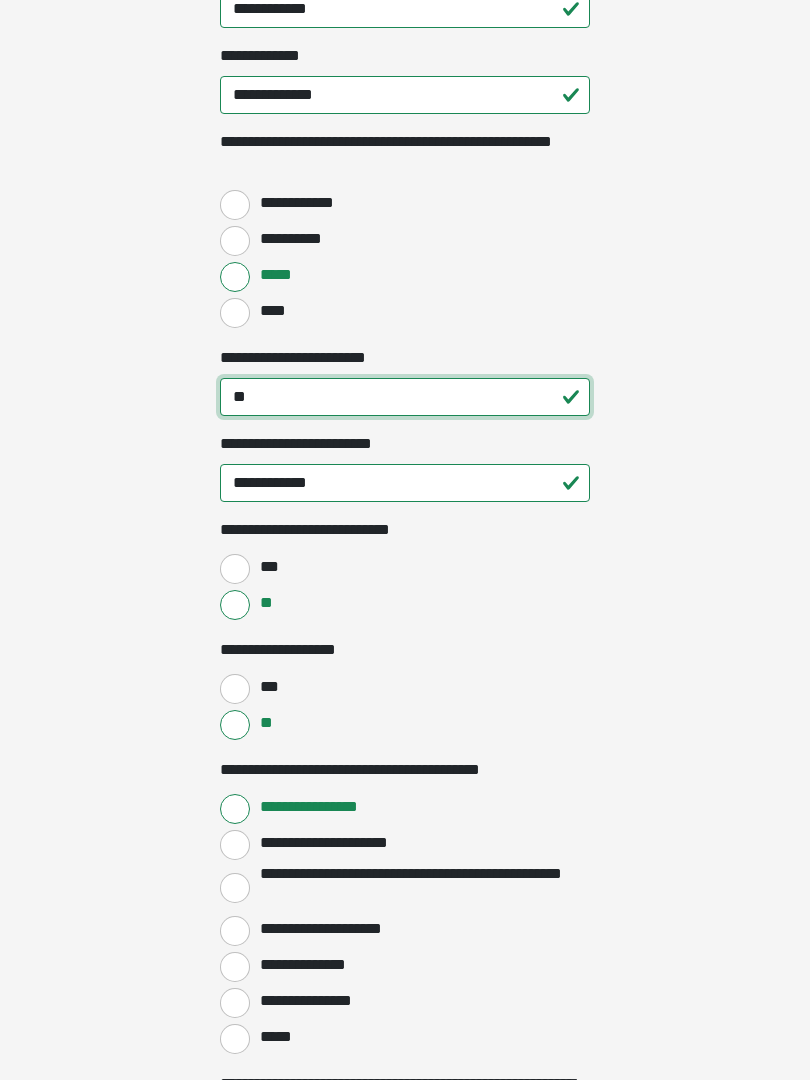 type on "*" 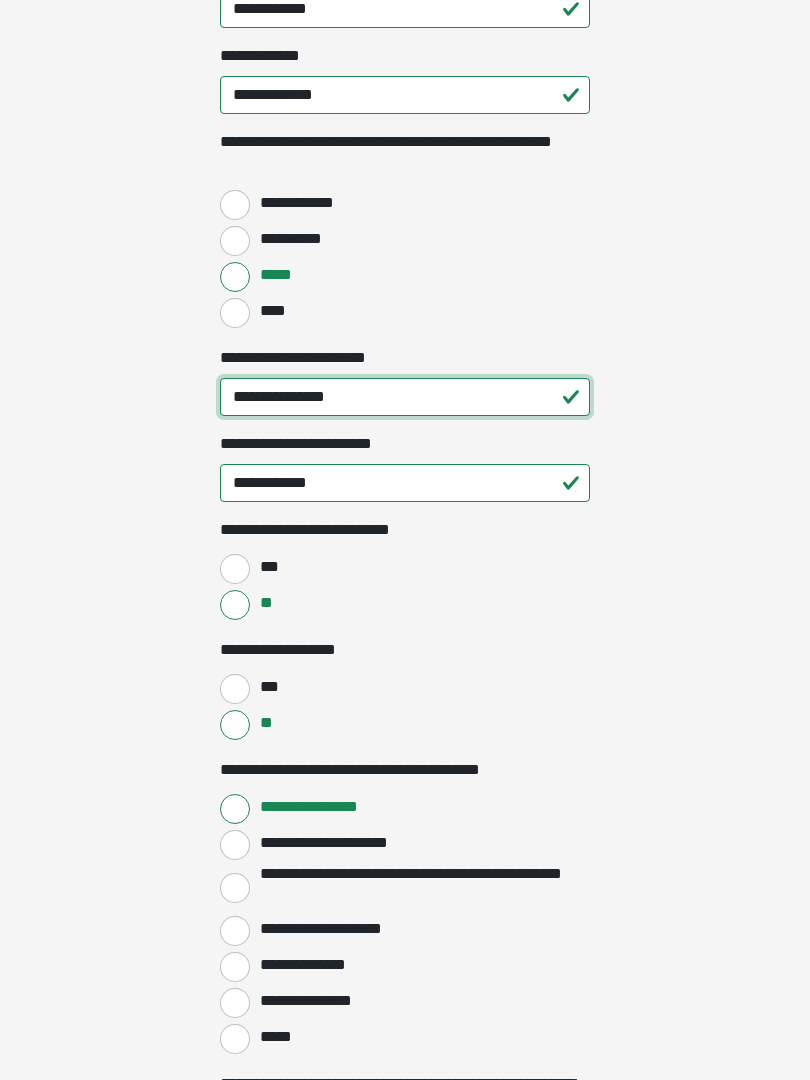 type on "**********" 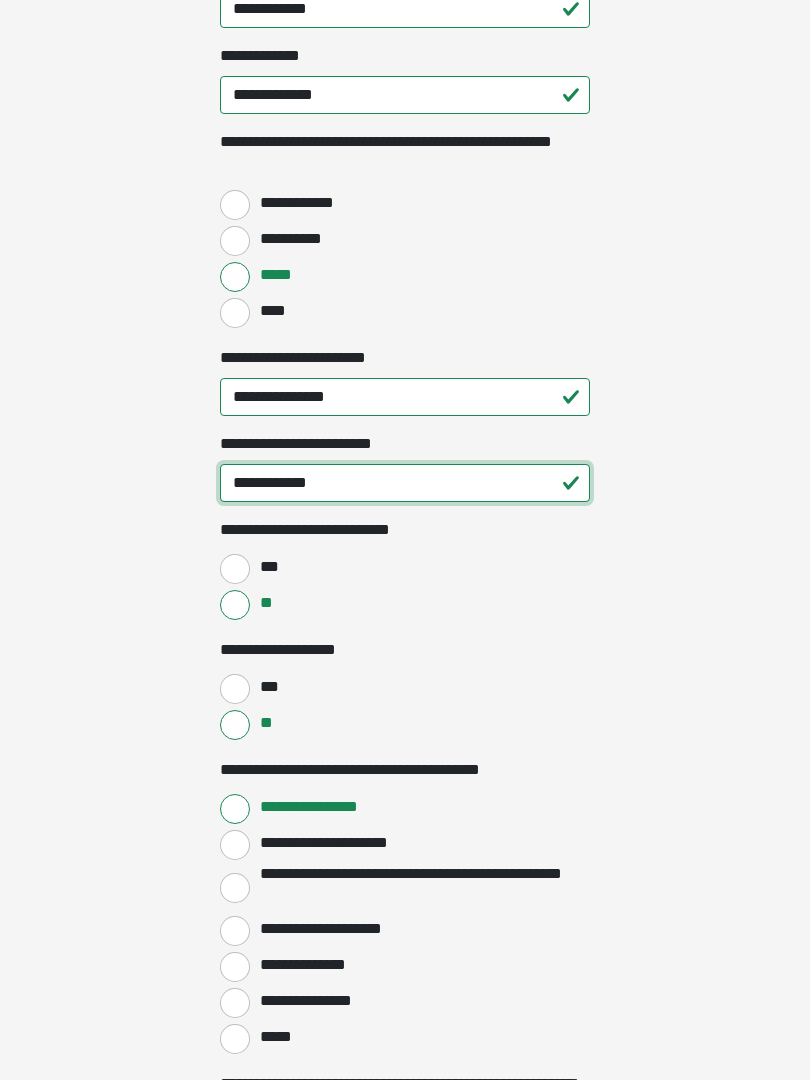 click on "**********" at bounding box center [405, 483] 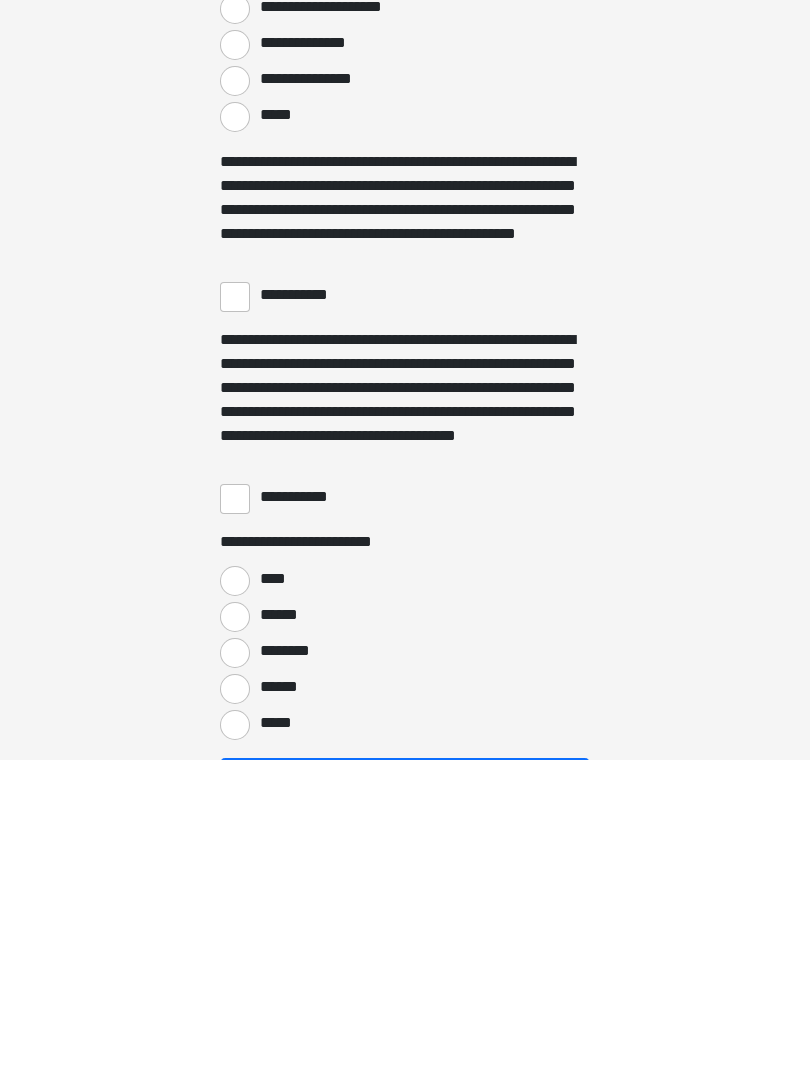 type on "**********" 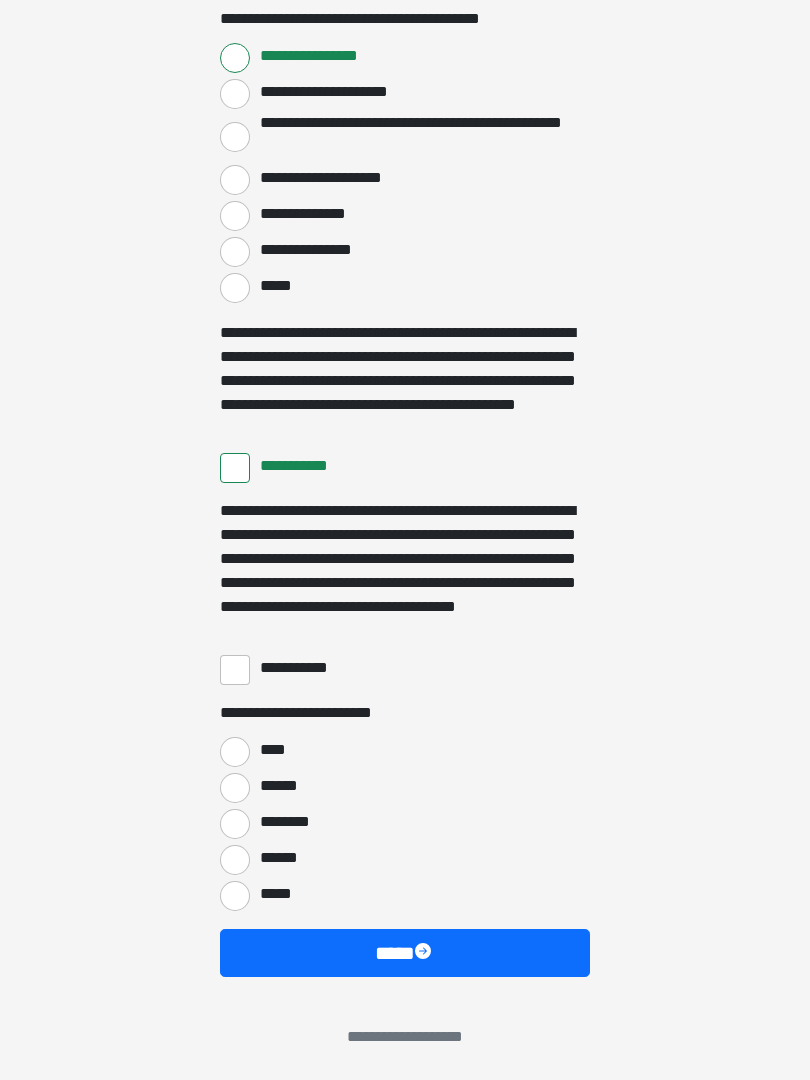 click on "**********" at bounding box center [235, 670] 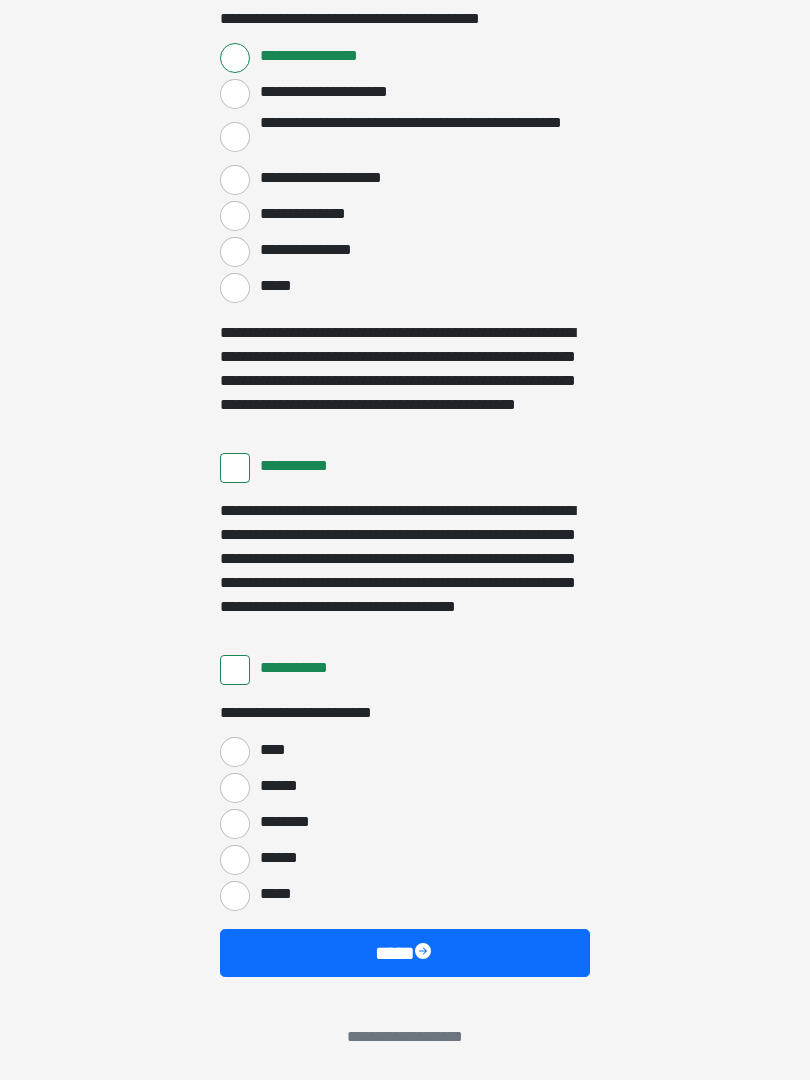 click on "****" at bounding box center [269, 750] 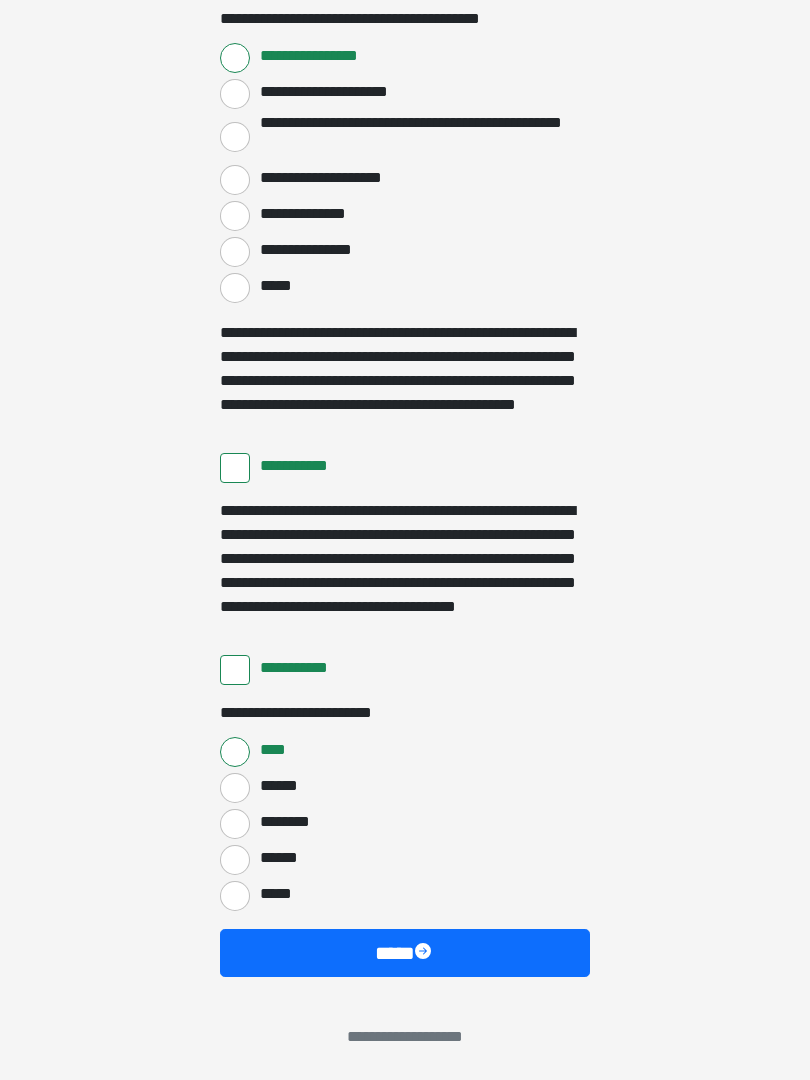 click at bounding box center [425, 953] 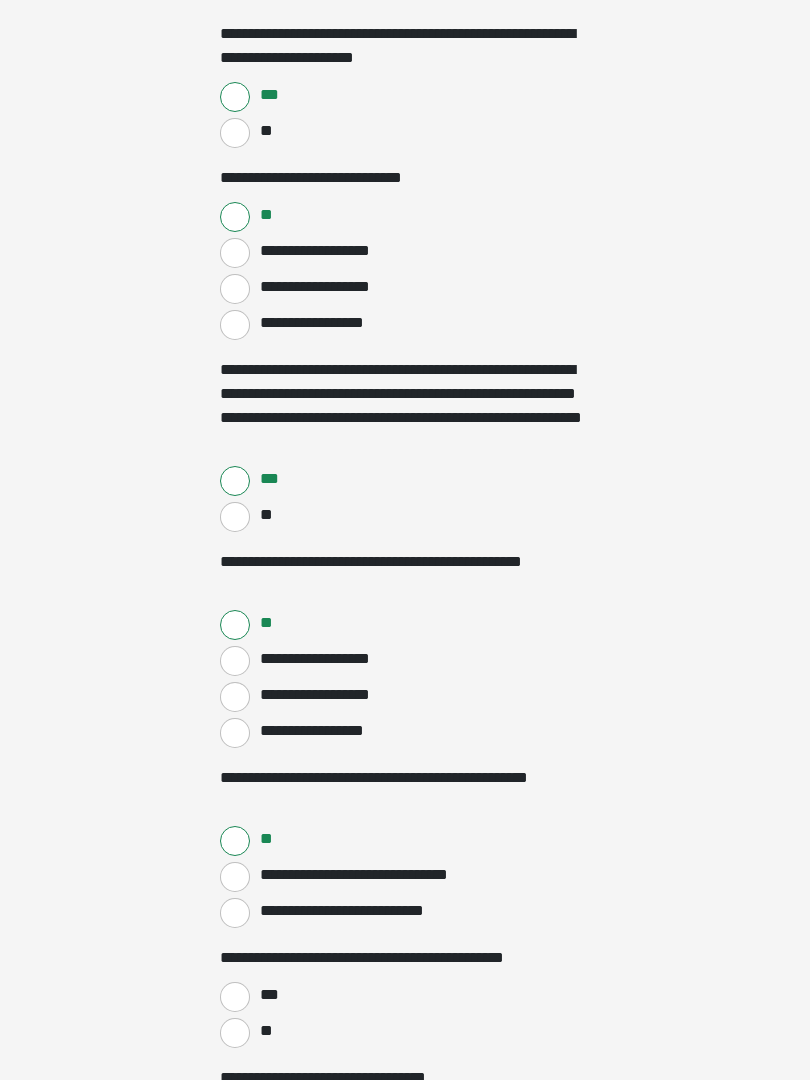 scroll, scrollTop: 334, scrollLeft: 0, axis: vertical 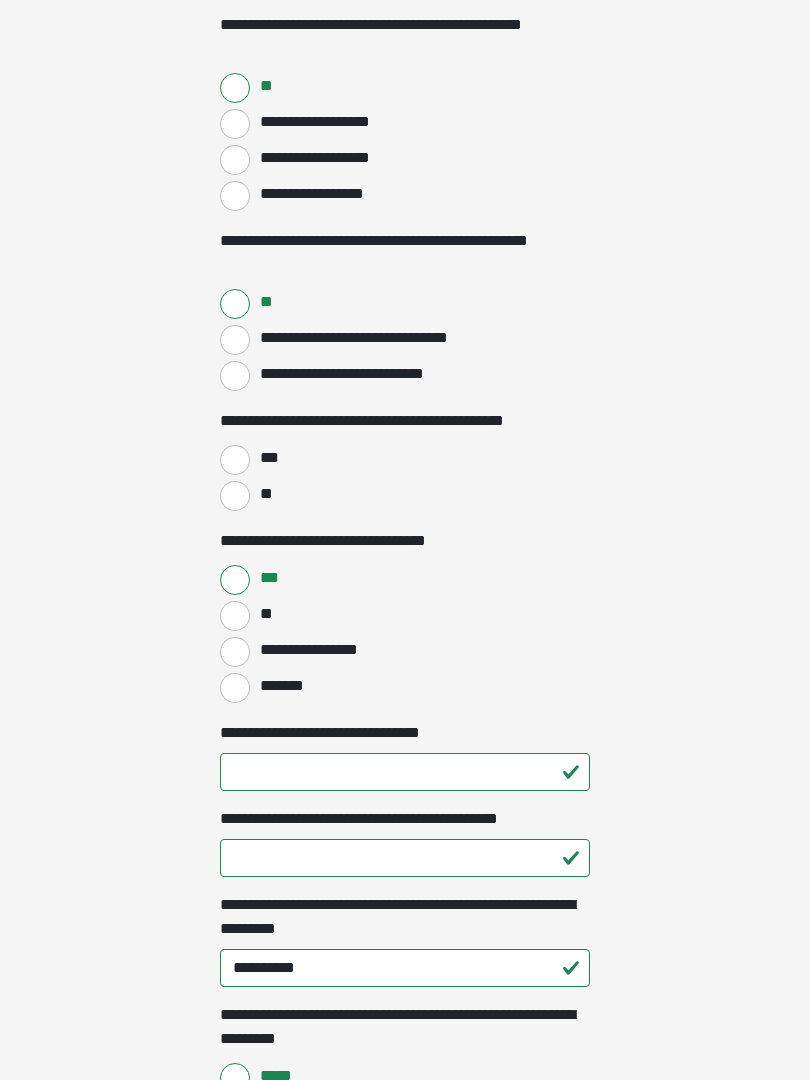 click on "**" at bounding box center (235, 497) 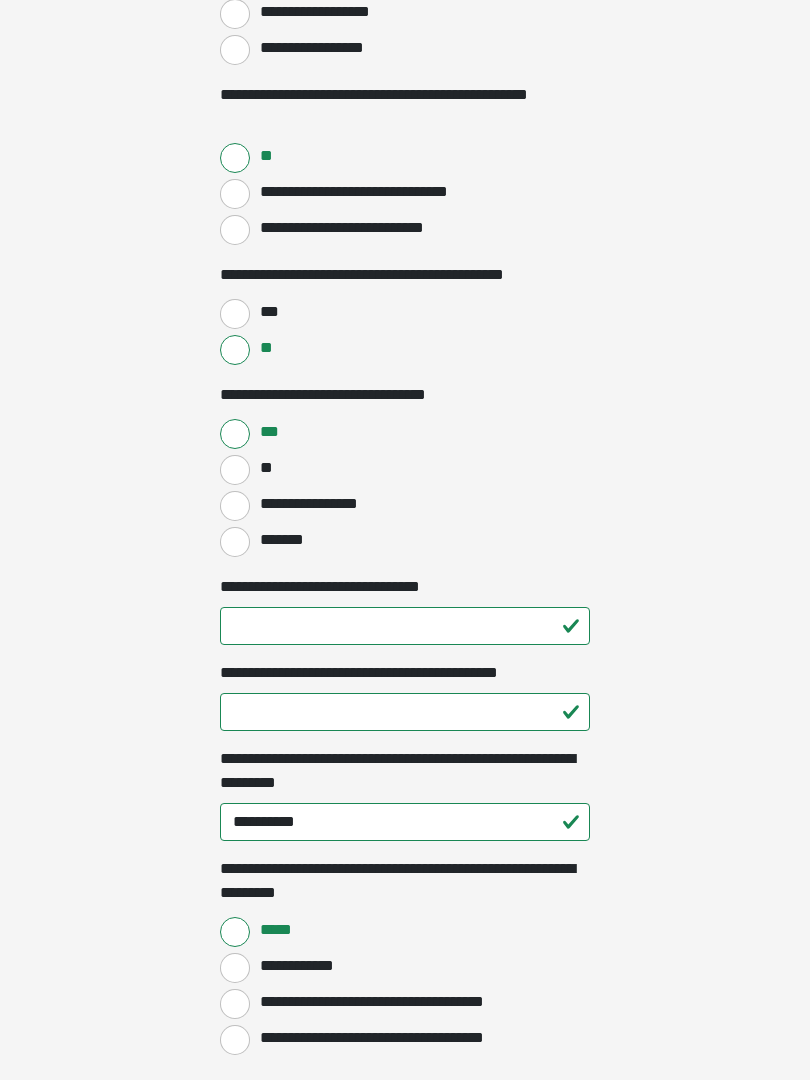 scroll, scrollTop: 1020, scrollLeft: 0, axis: vertical 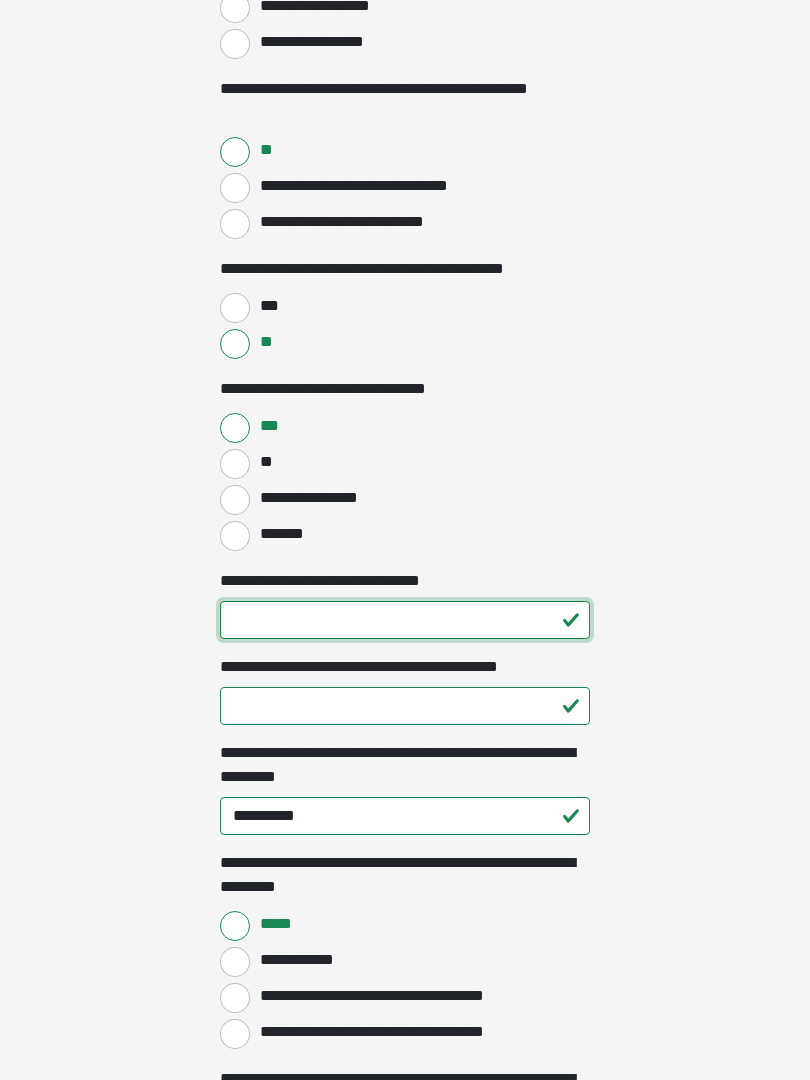 click on "**********" at bounding box center [405, 621] 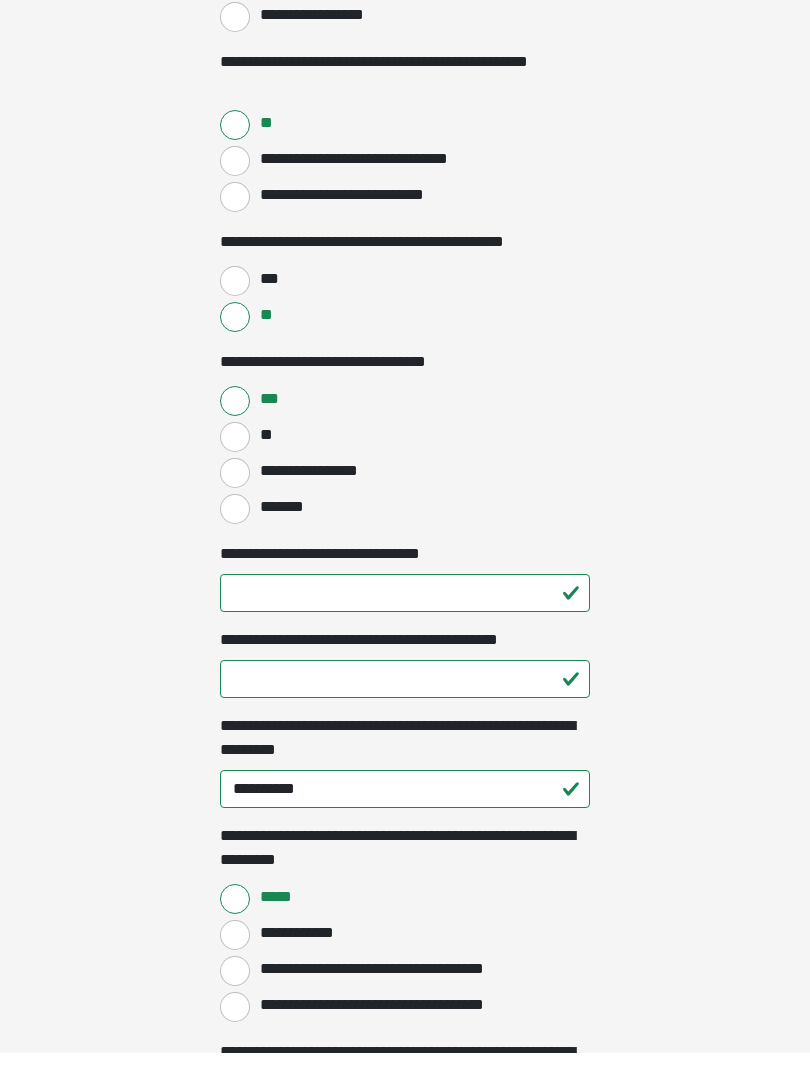 click on "**********" at bounding box center [405, 707] 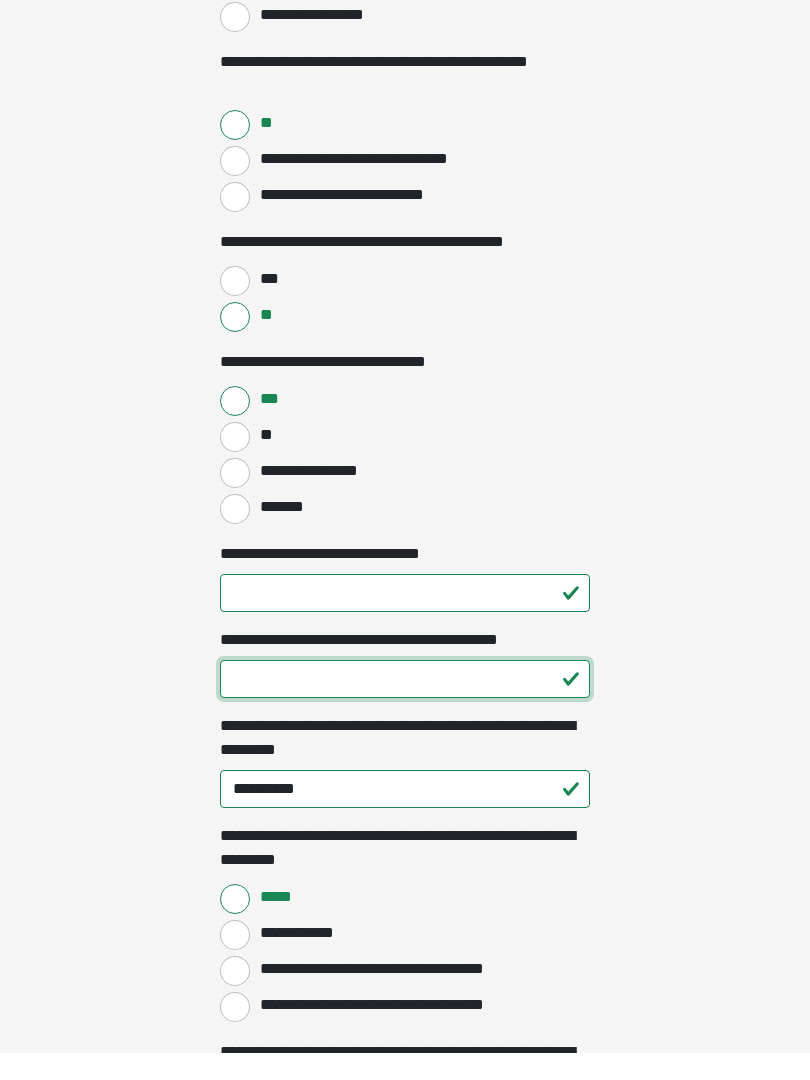 type on "**" 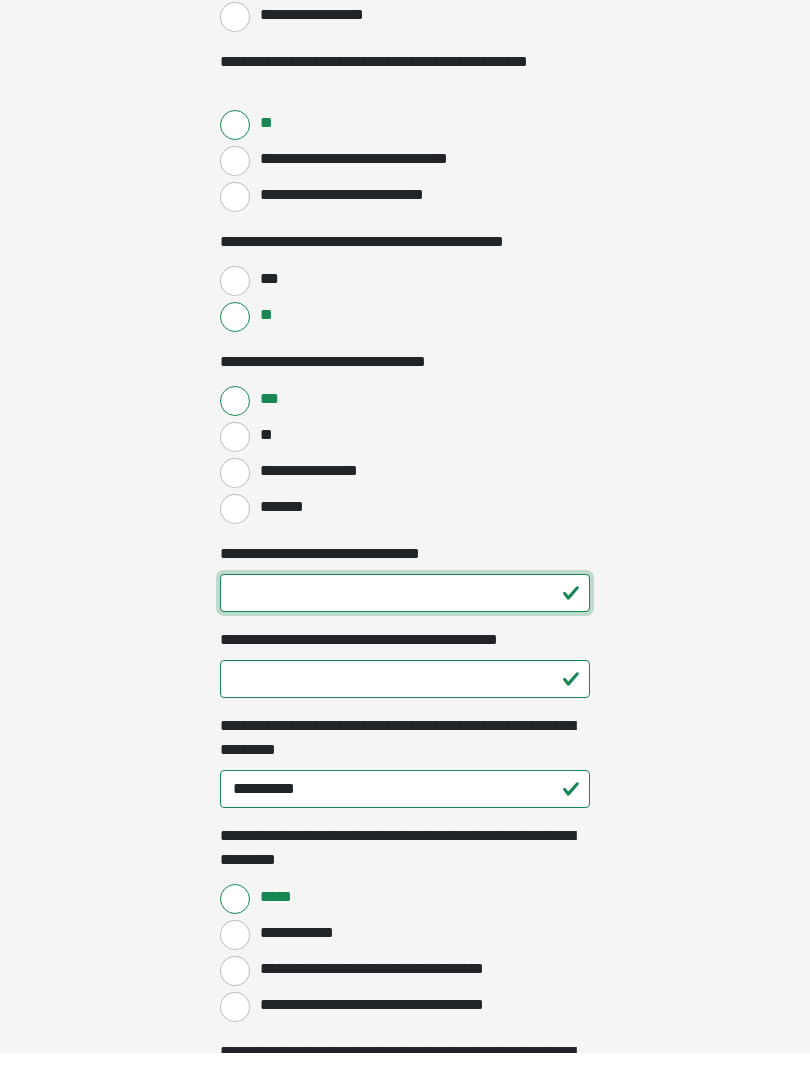 click on "**********" at bounding box center (405, 621) 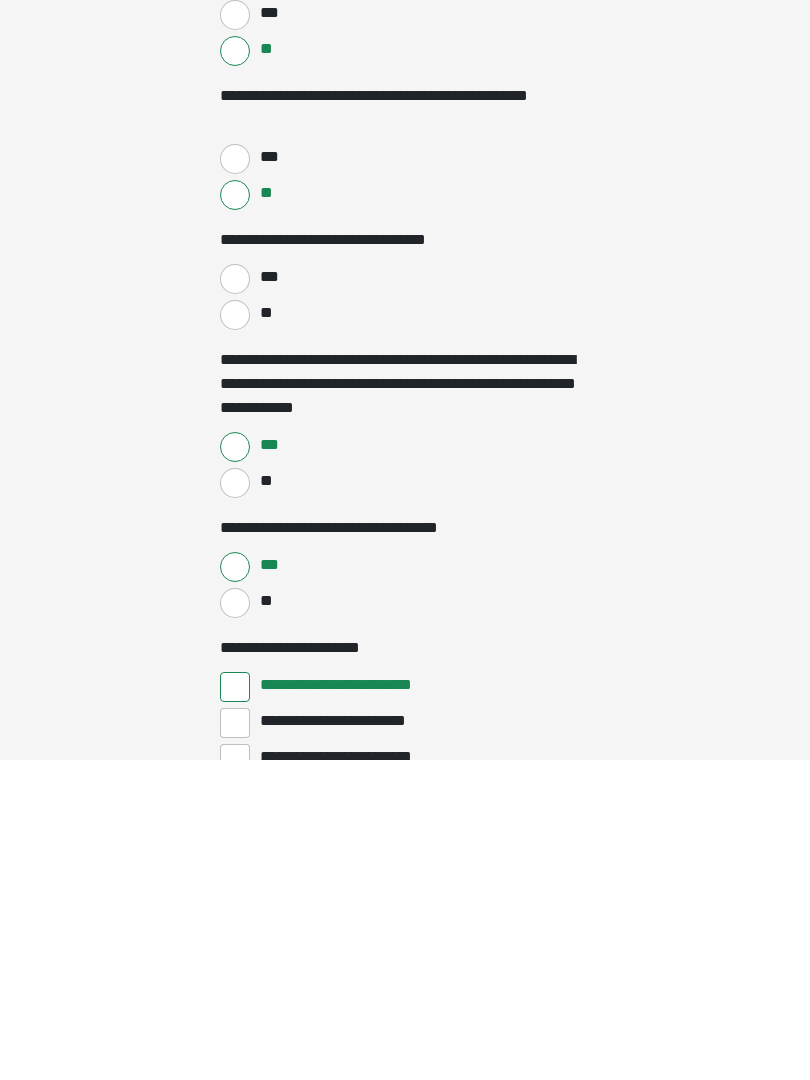scroll, scrollTop: 1830, scrollLeft: 0, axis: vertical 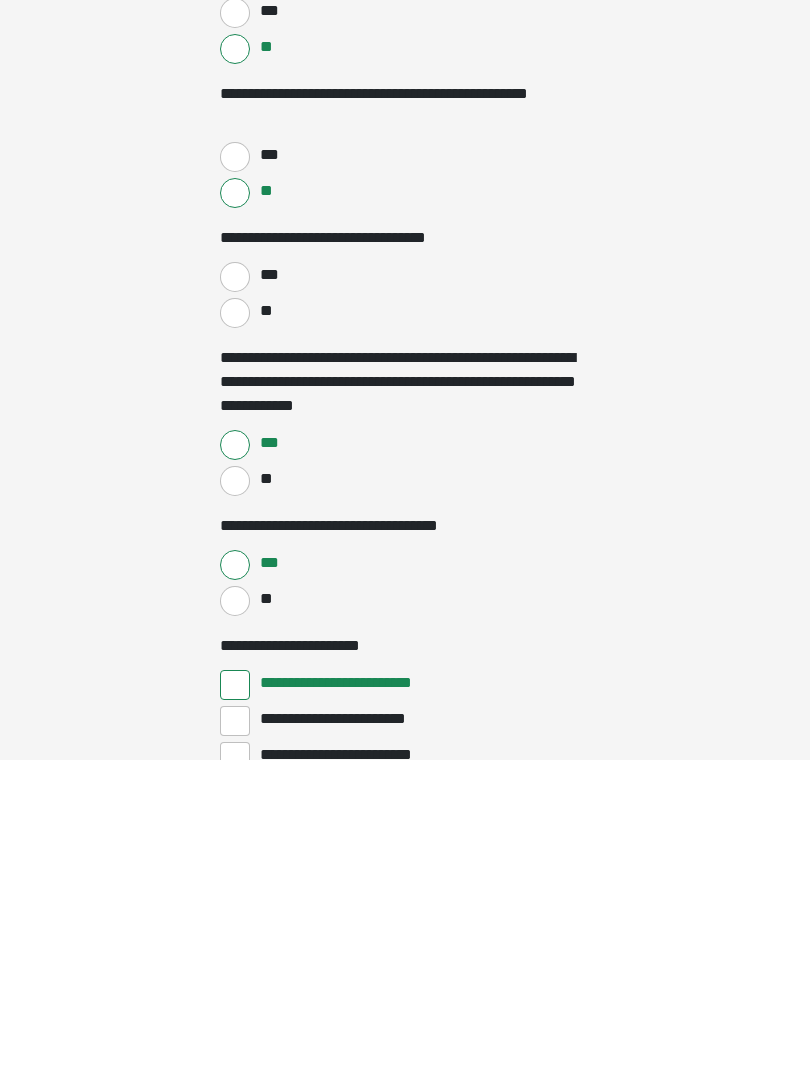 type on "**" 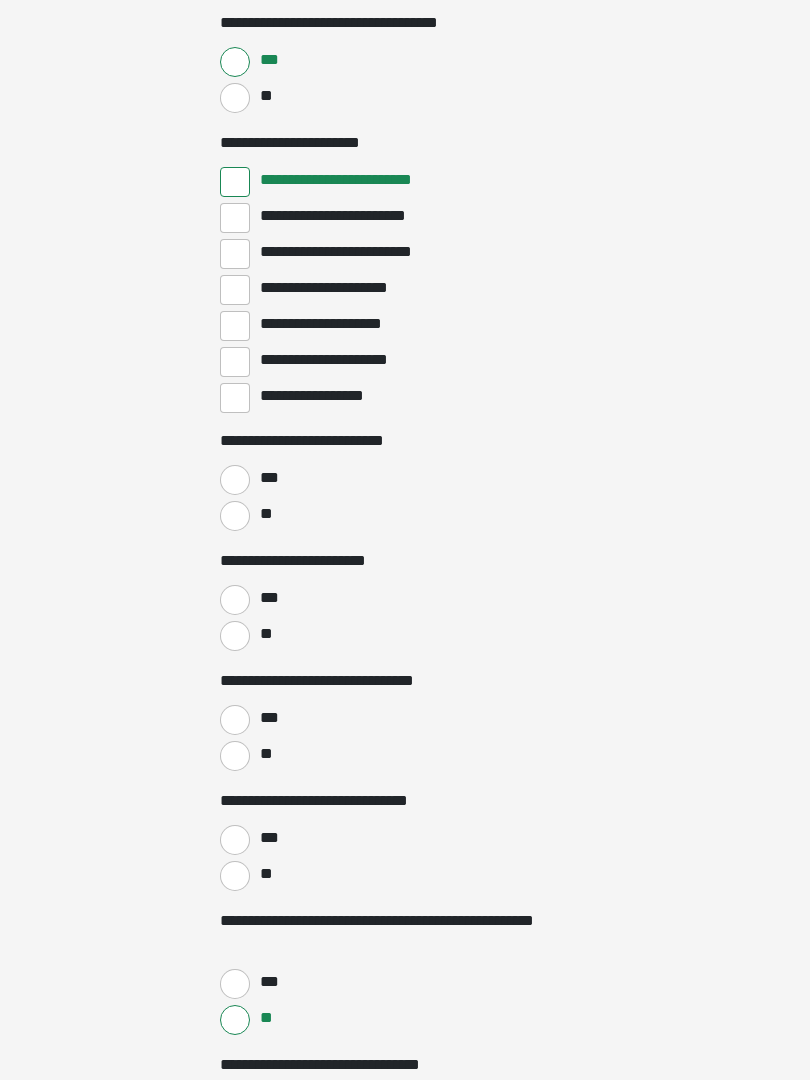 scroll, scrollTop: 2656, scrollLeft: 0, axis: vertical 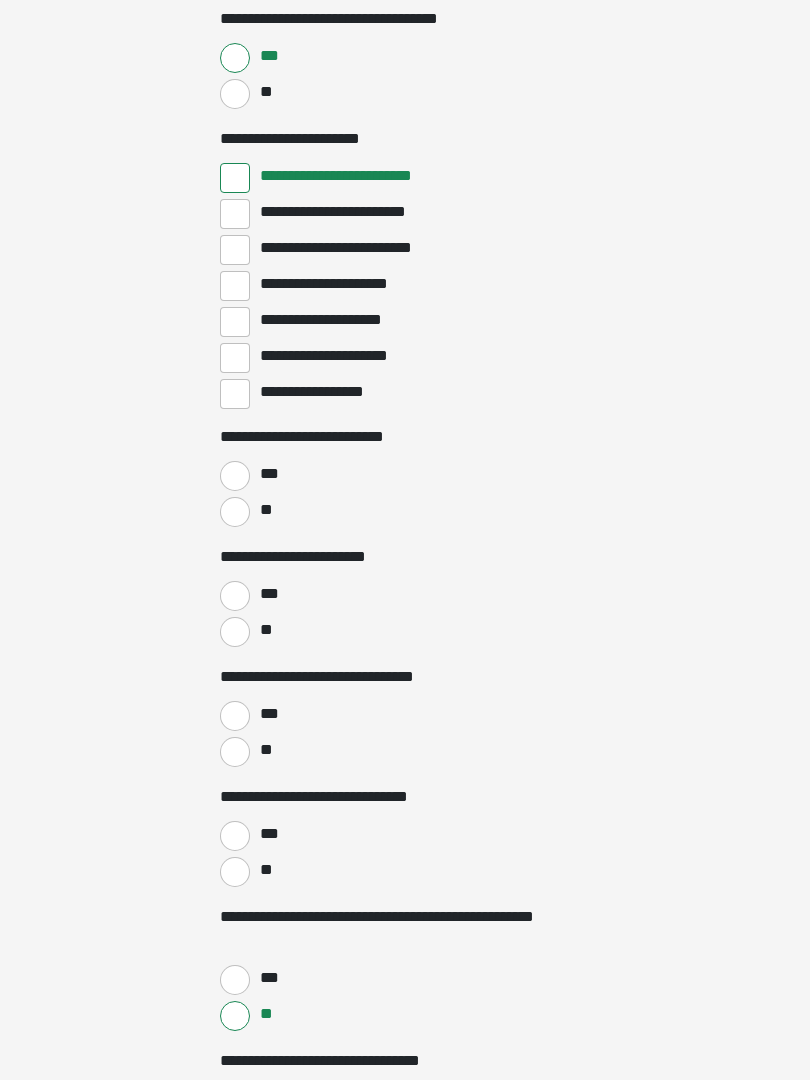 click on "**" at bounding box center (235, 513) 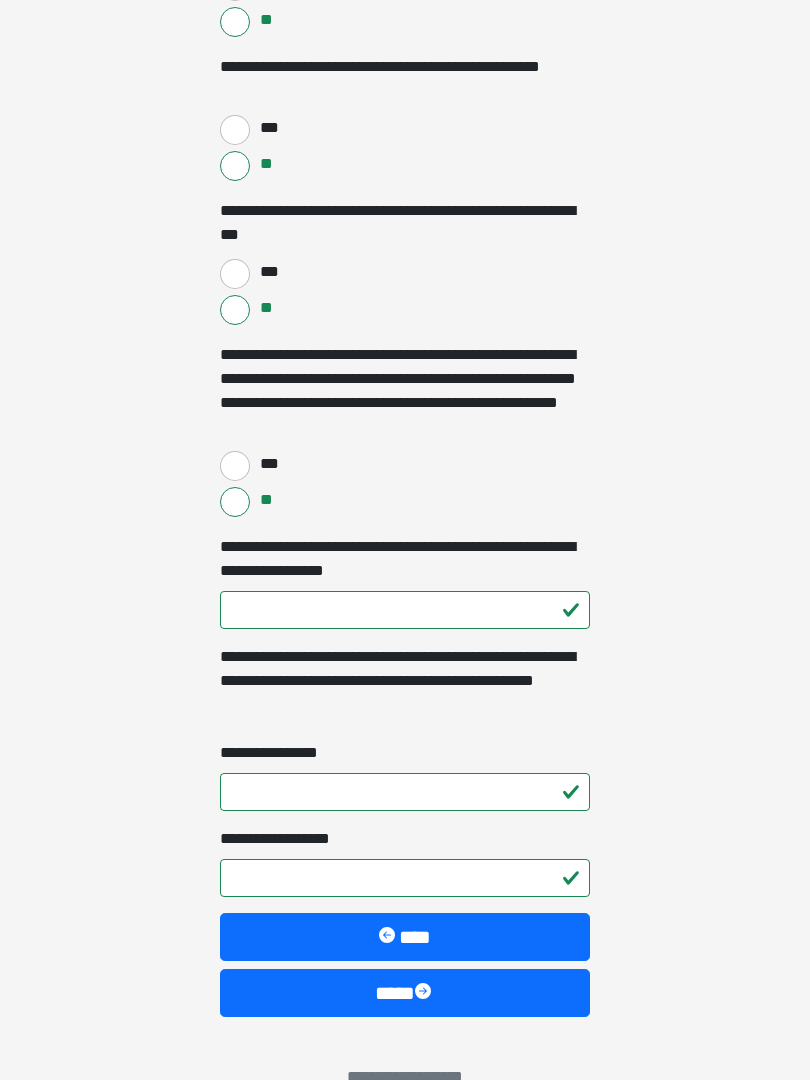 scroll, scrollTop: 3891, scrollLeft: 0, axis: vertical 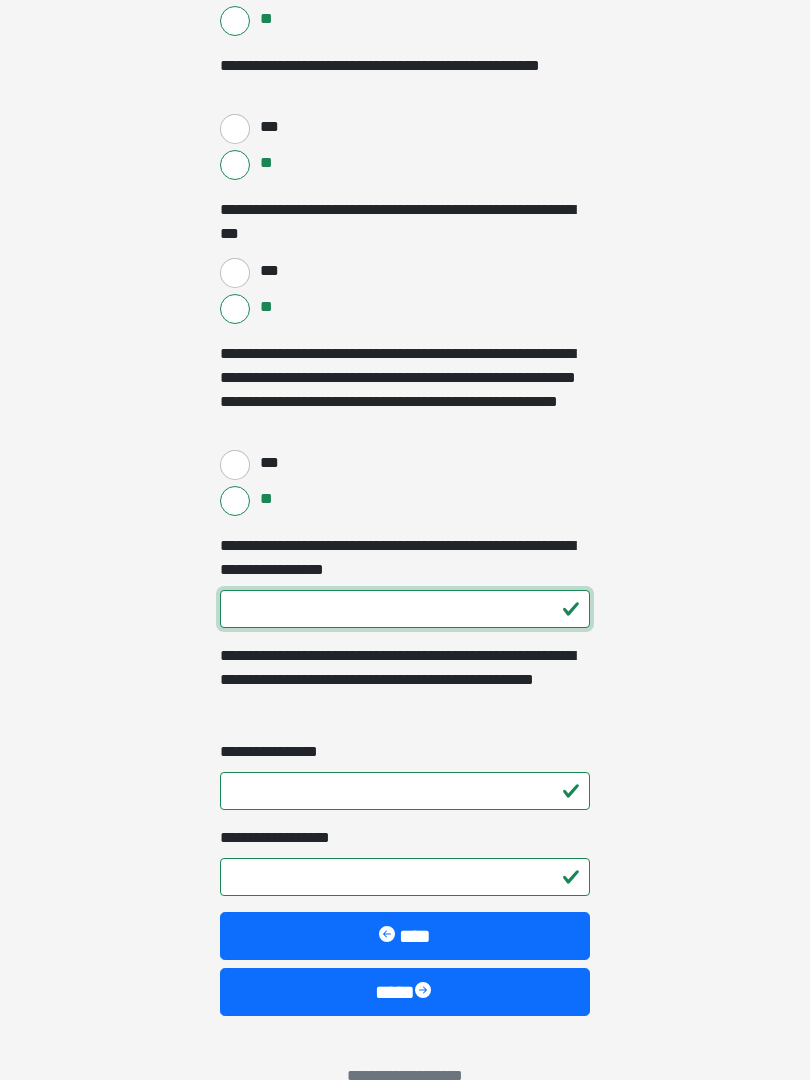 click on "**********" at bounding box center (405, 610) 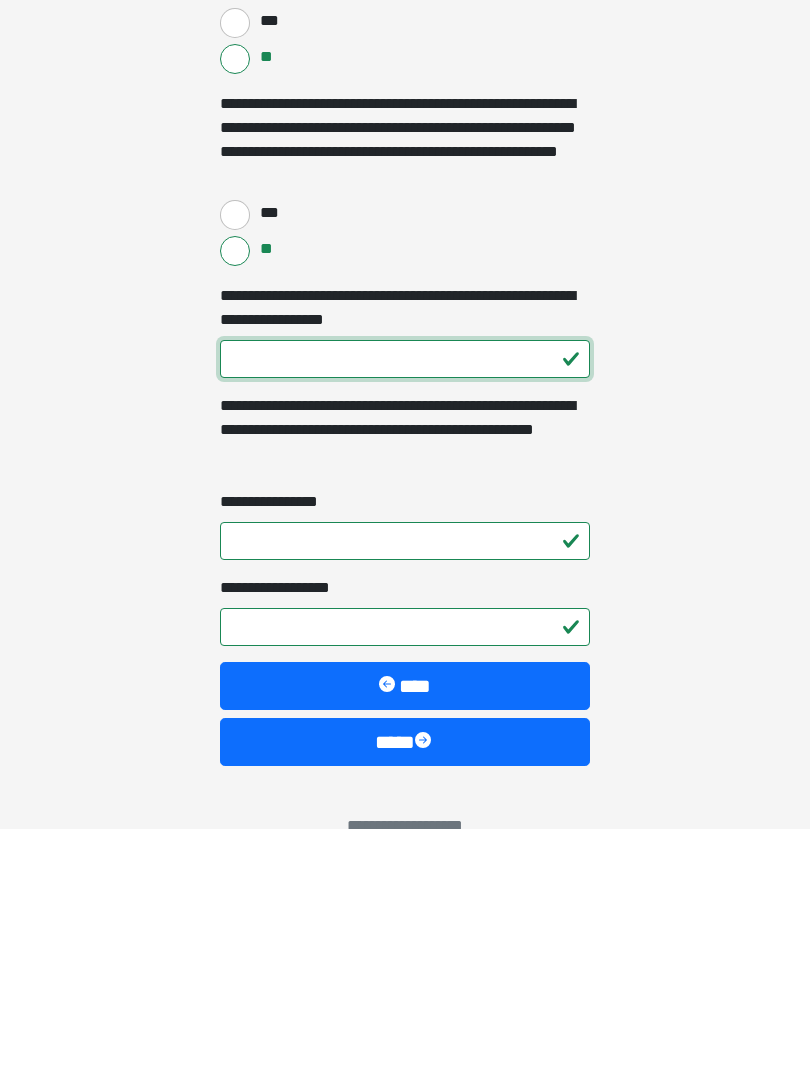type on "***" 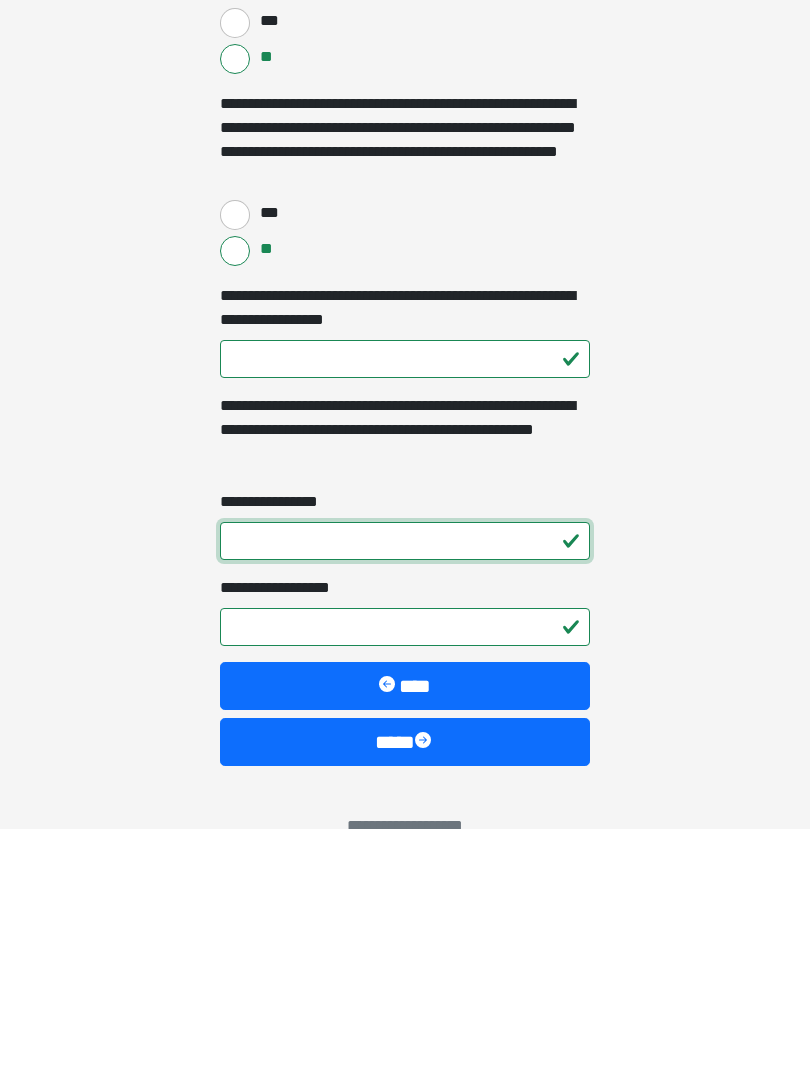 click on "**********" at bounding box center (405, 792) 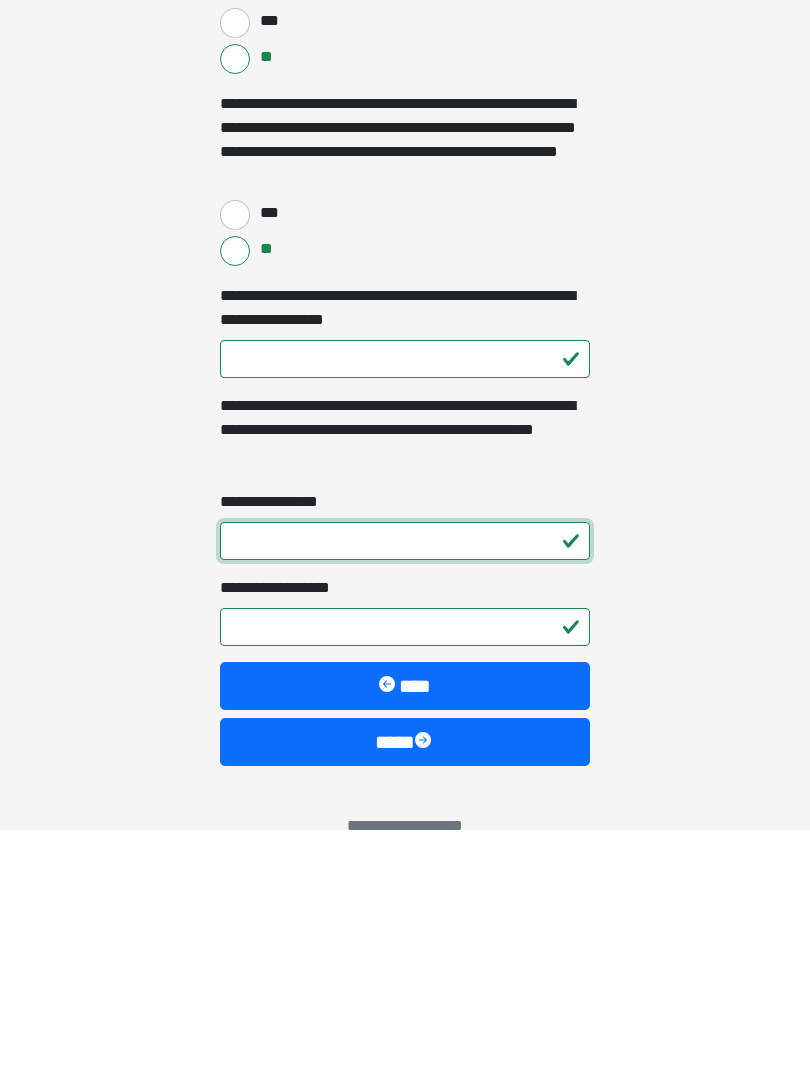 type on "*" 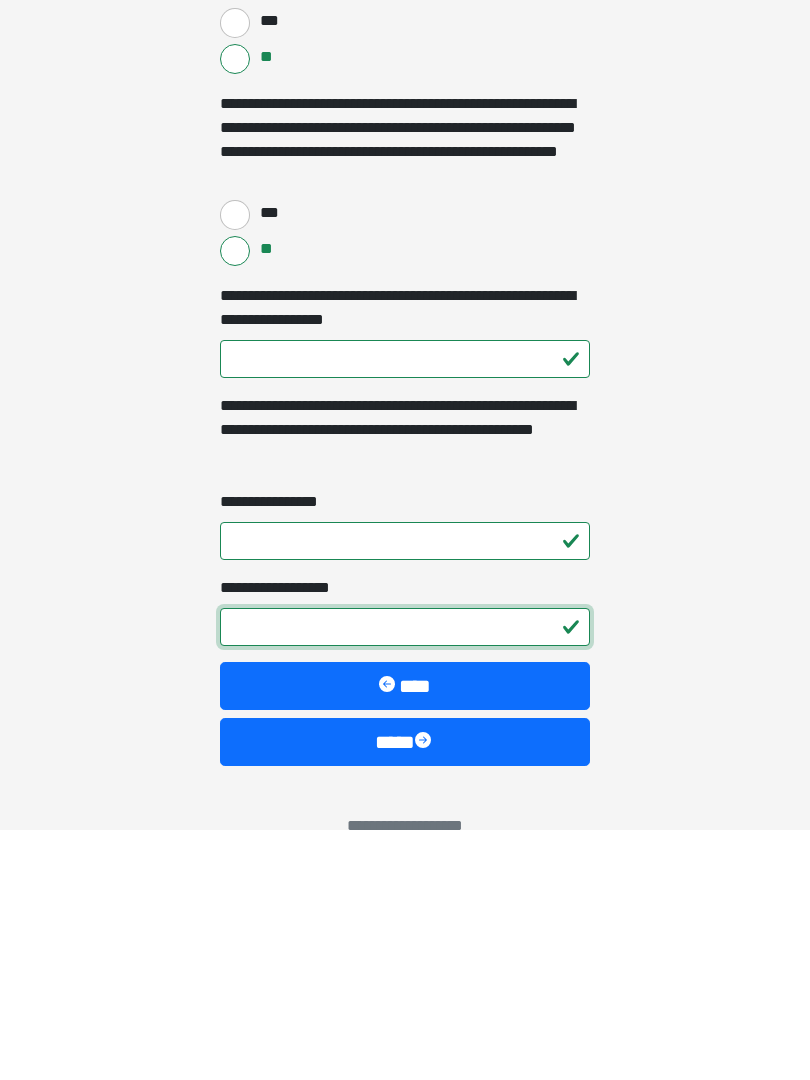 click on "**********" at bounding box center (405, 878) 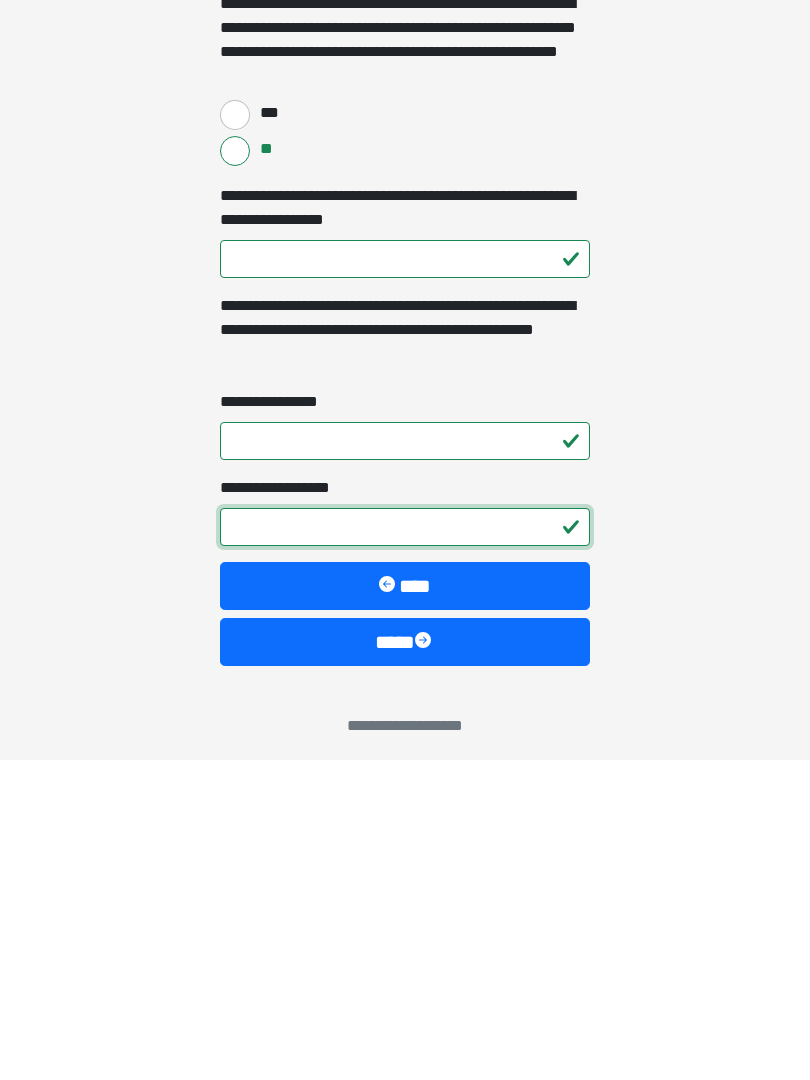 scroll, scrollTop: 3931, scrollLeft: 0, axis: vertical 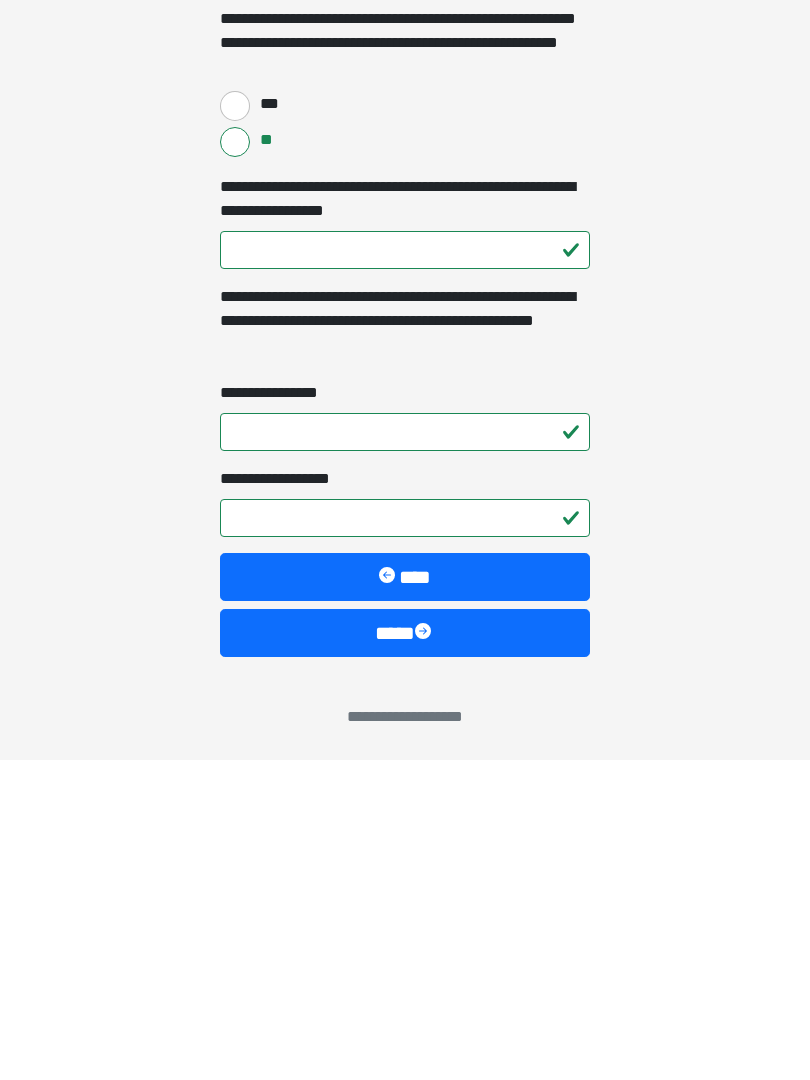 click at bounding box center [425, 953] 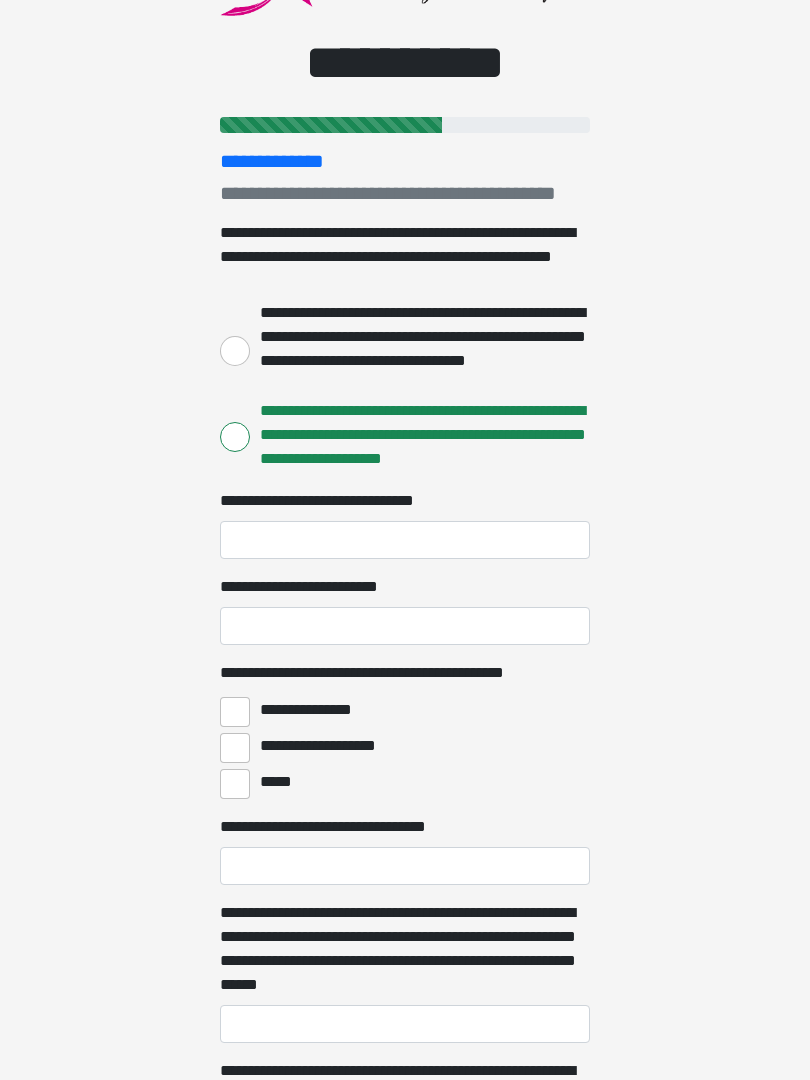 scroll, scrollTop: 130, scrollLeft: 0, axis: vertical 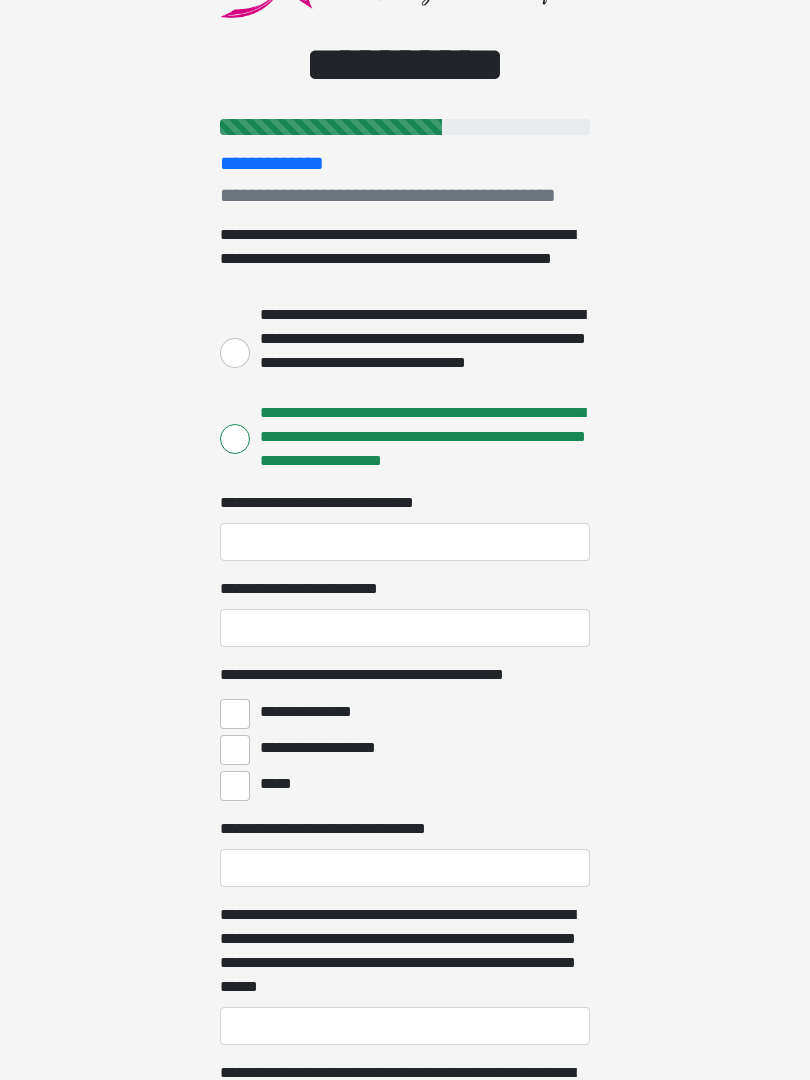 click on "**********" at bounding box center (235, 354) 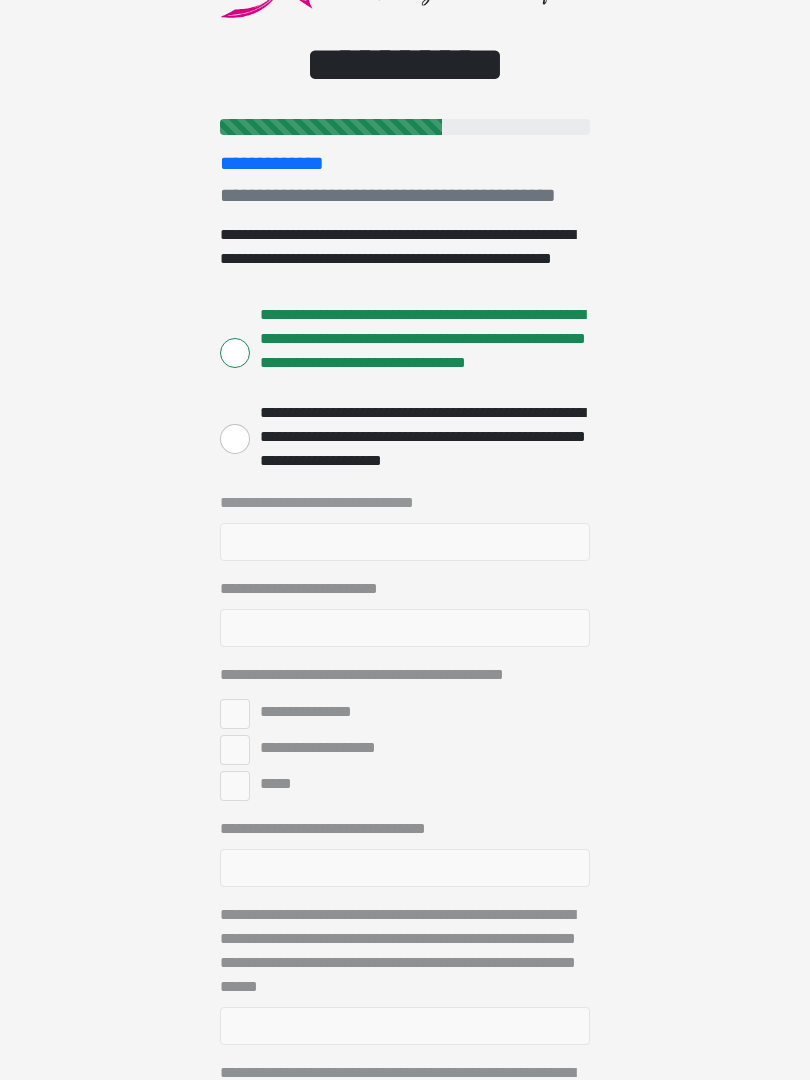 scroll, scrollTop: 0, scrollLeft: 0, axis: both 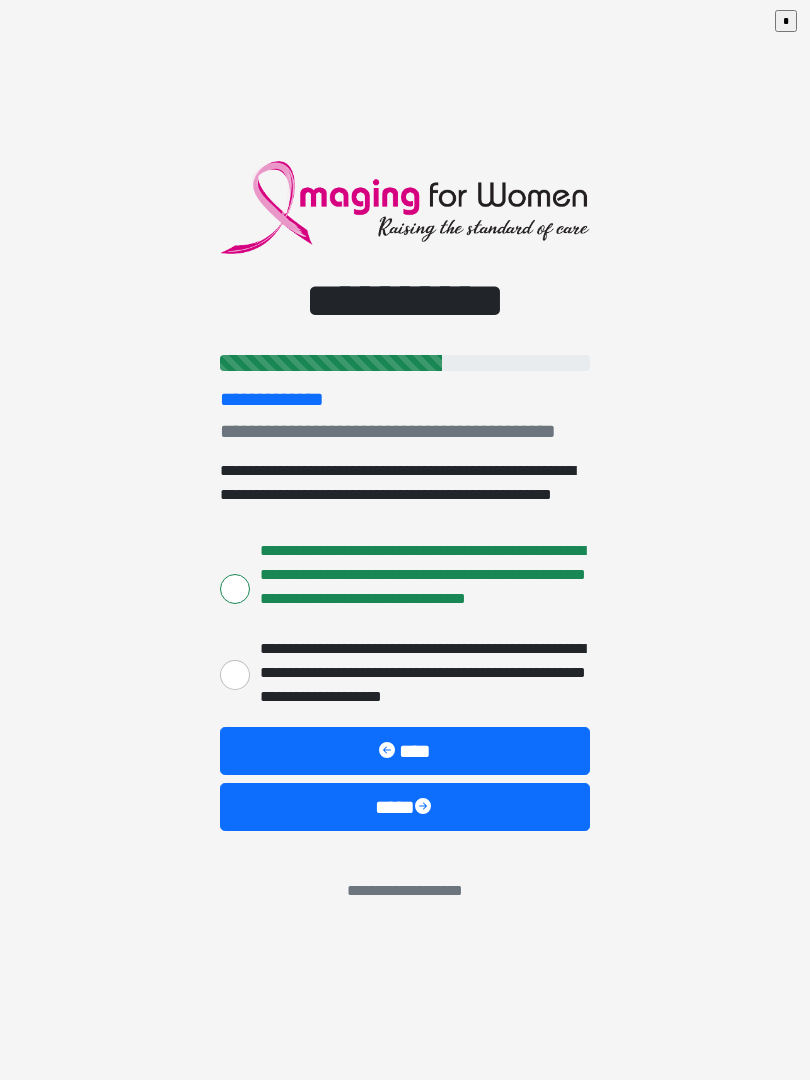 click at bounding box center (425, 808) 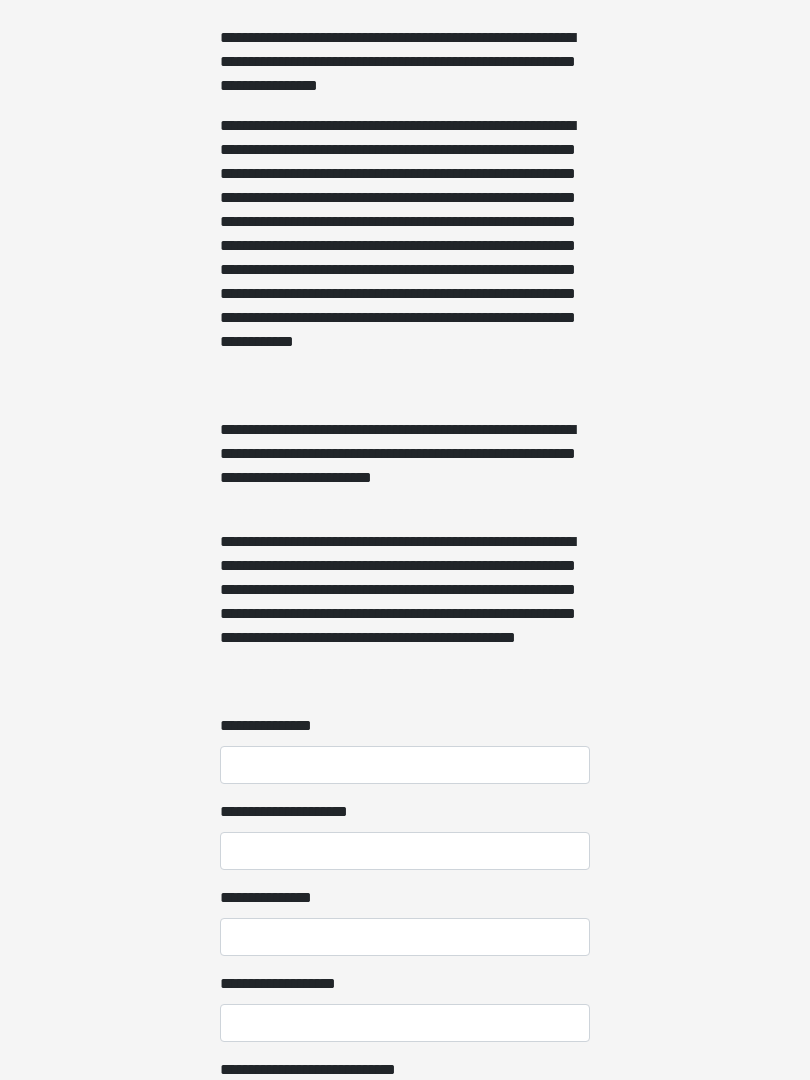 scroll, scrollTop: 1024, scrollLeft: 0, axis: vertical 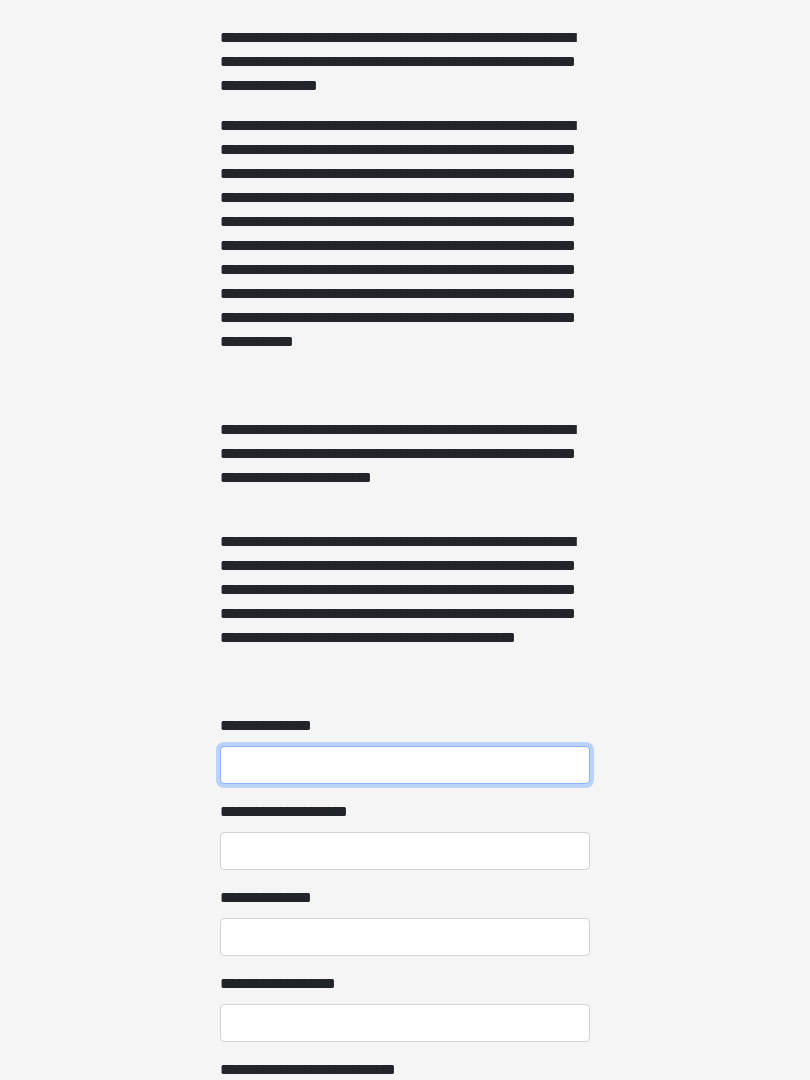 click on "**********" at bounding box center [405, 765] 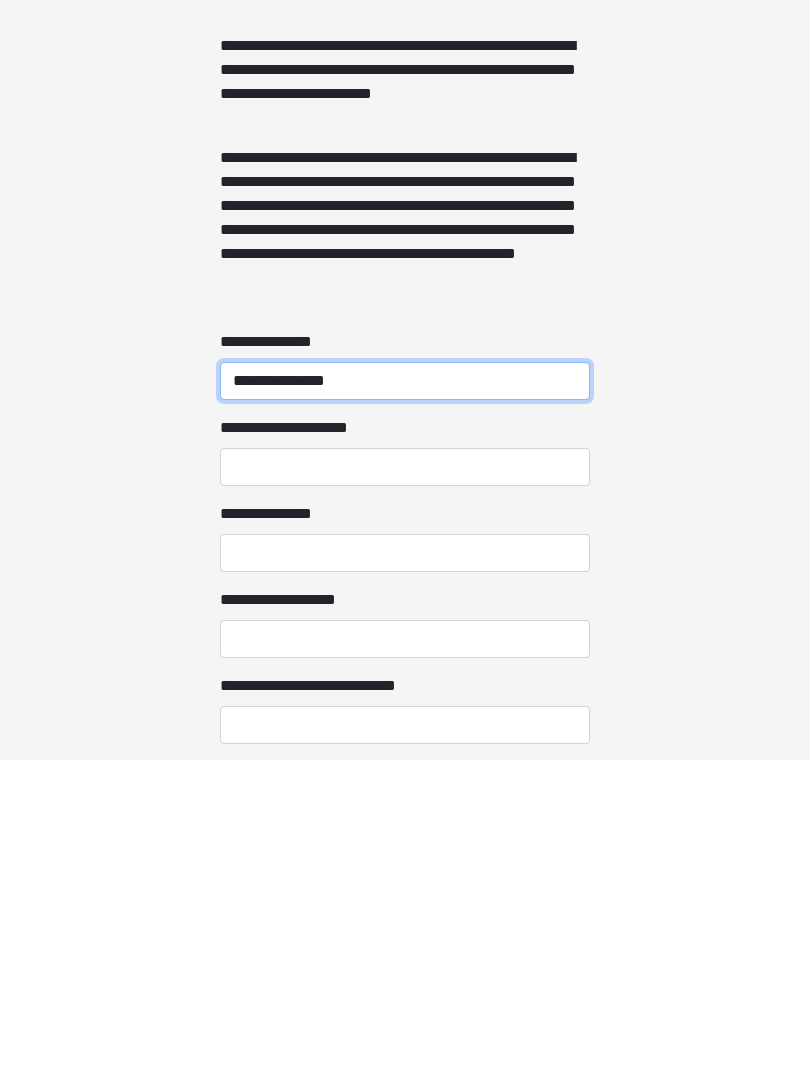 type on "**********" 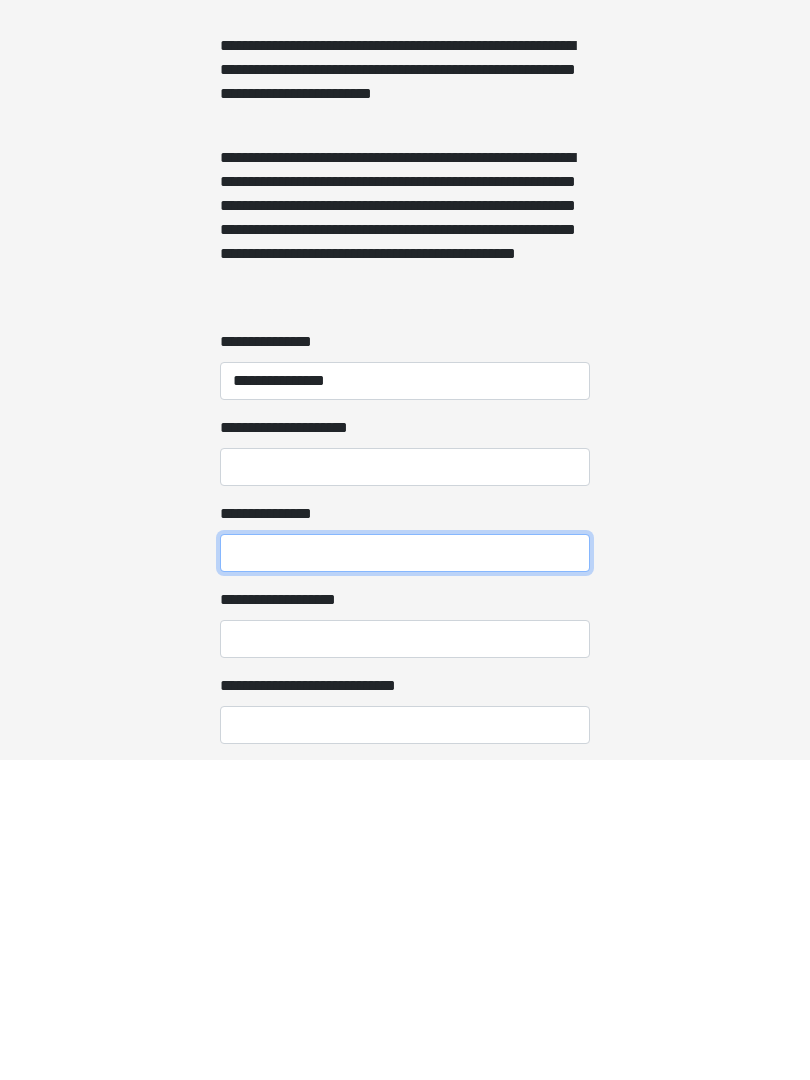 click on "**********" at bounding box center [405, 873] 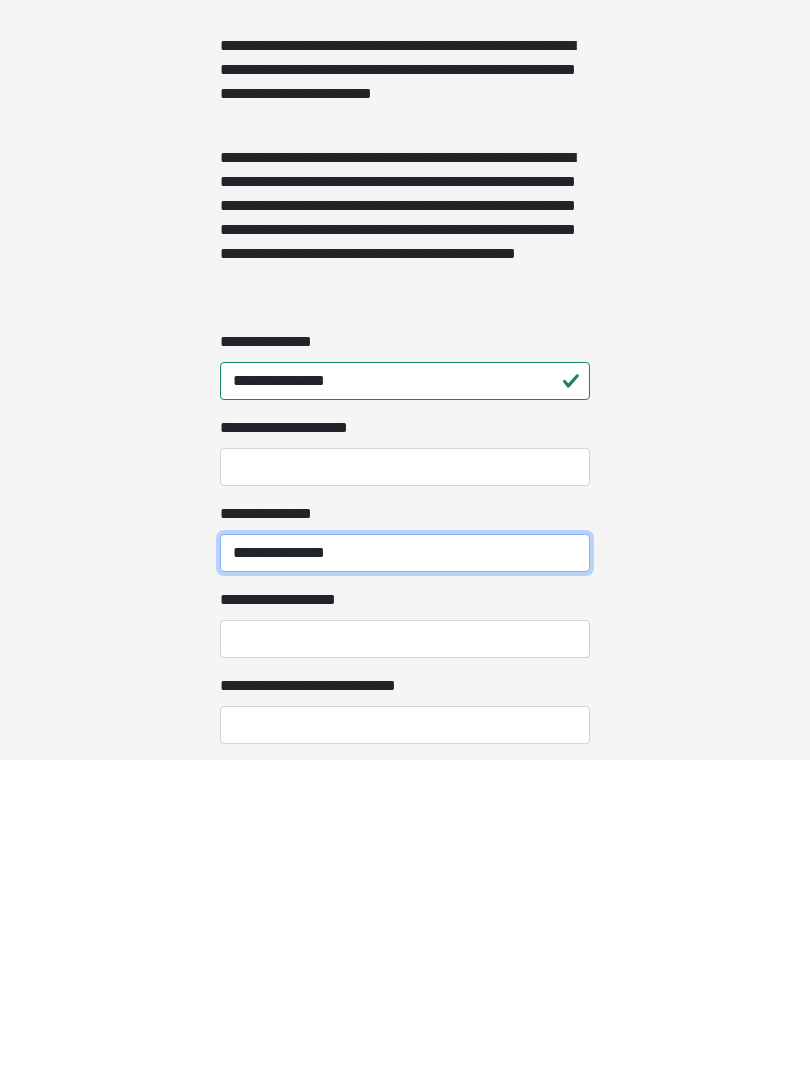 type on "**********" 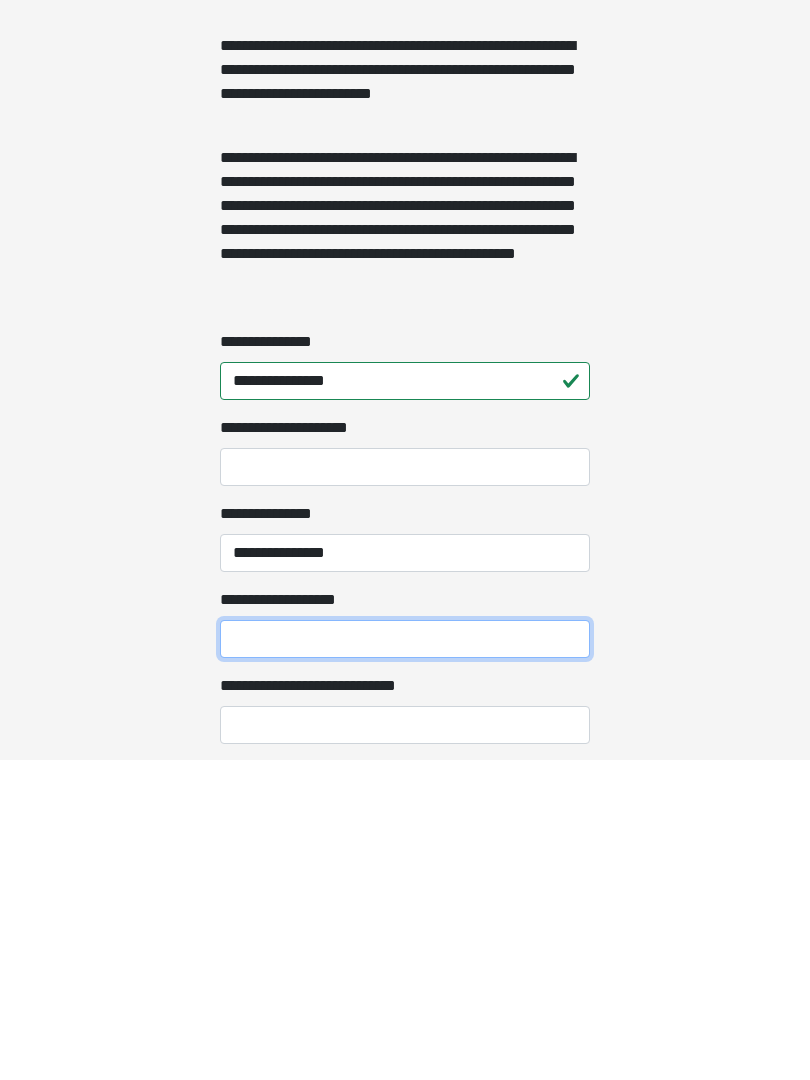 click on "**********" at bounding box center [405, 959] 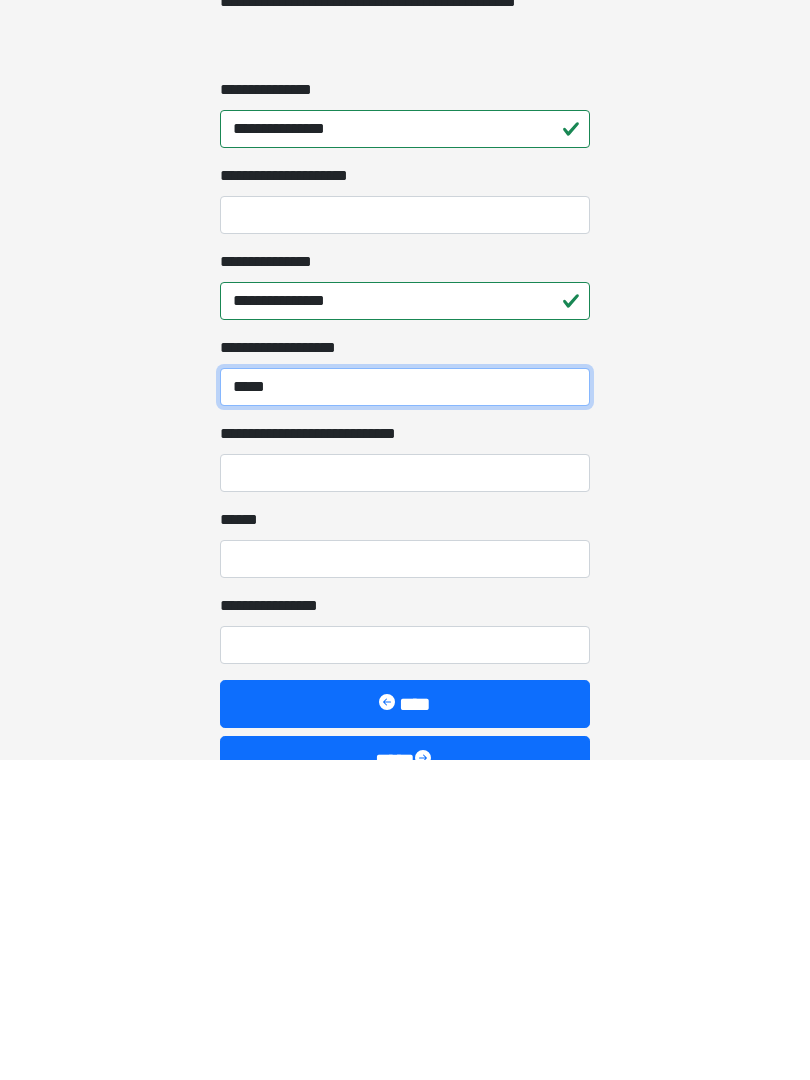 type on "*****" 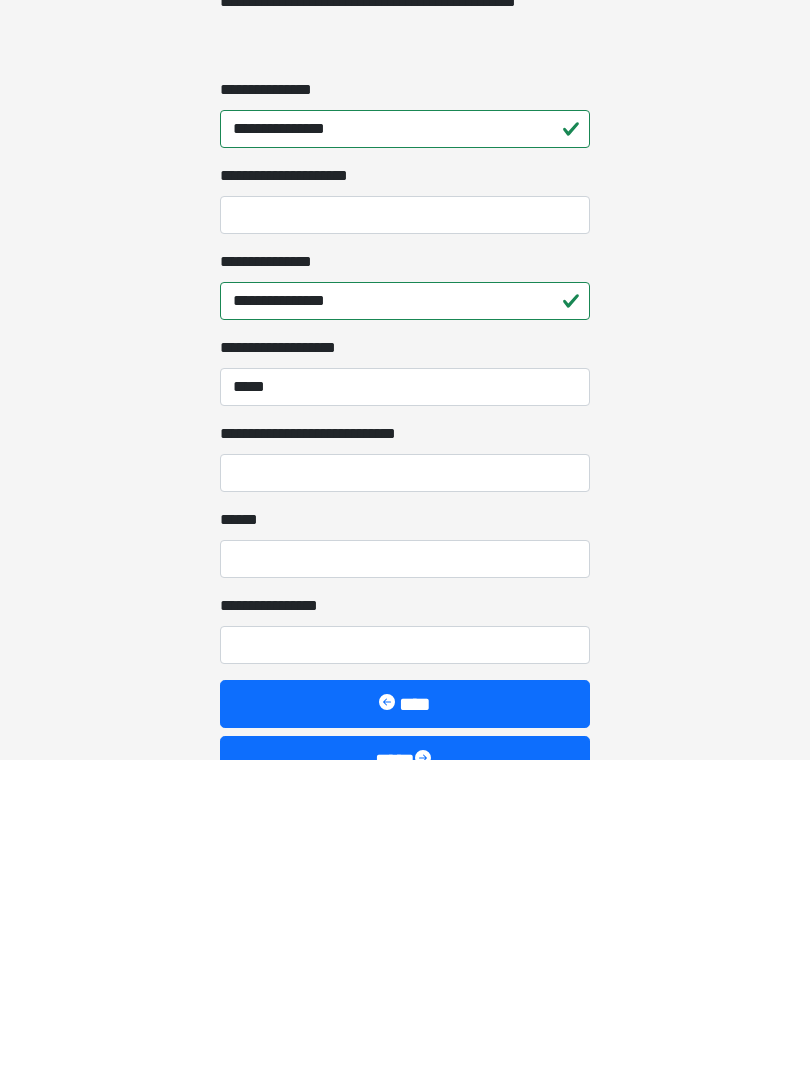 click on "**********" at bounding box center (405, -800) 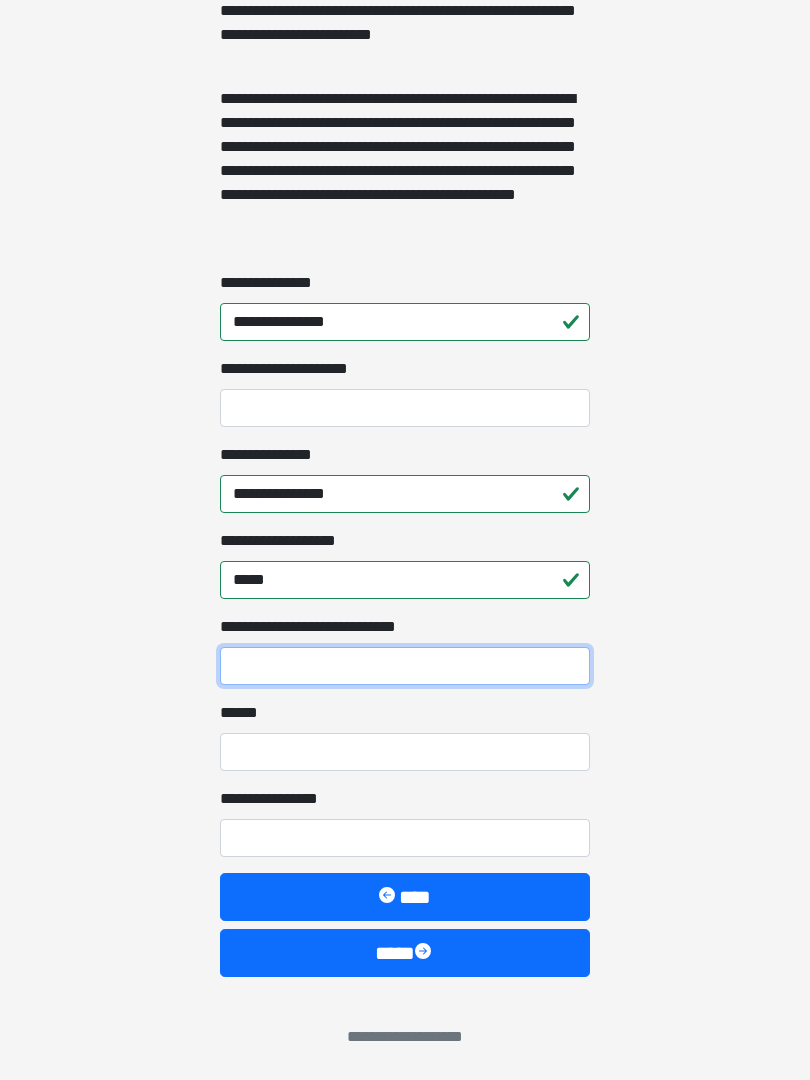 click on "**********" at bounding box center (405, 666) 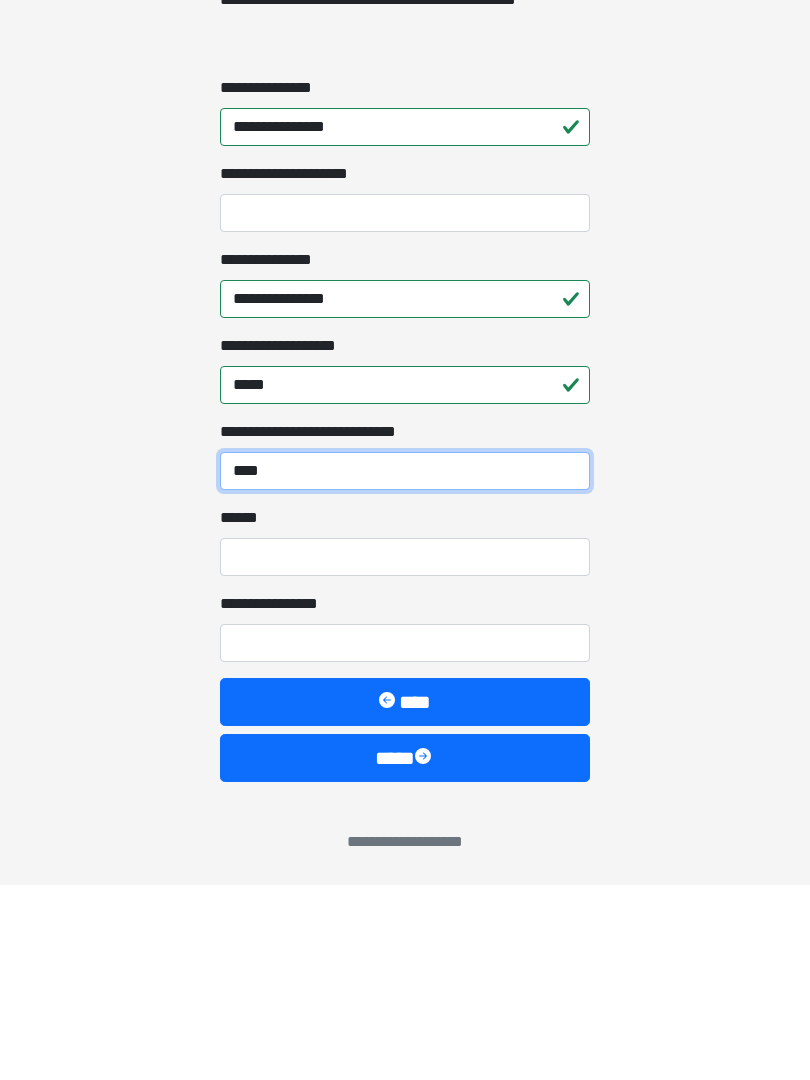 type on "****" 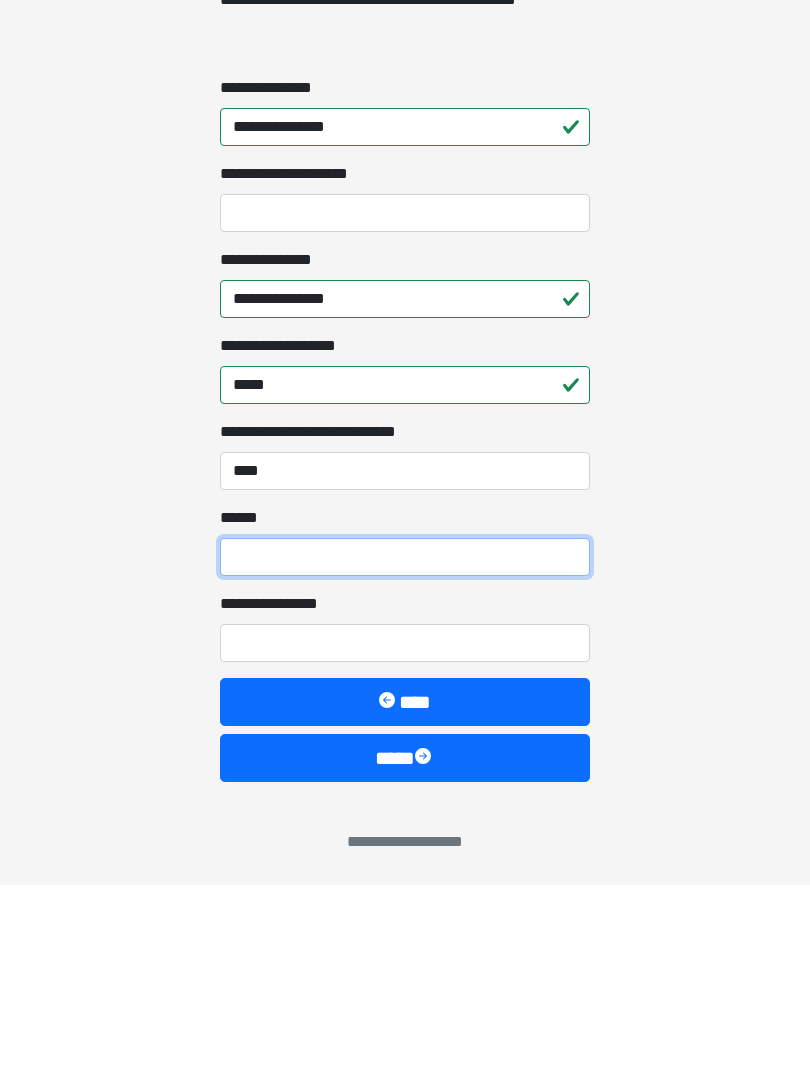 click on "**** *" at bounding box center [405, 752] 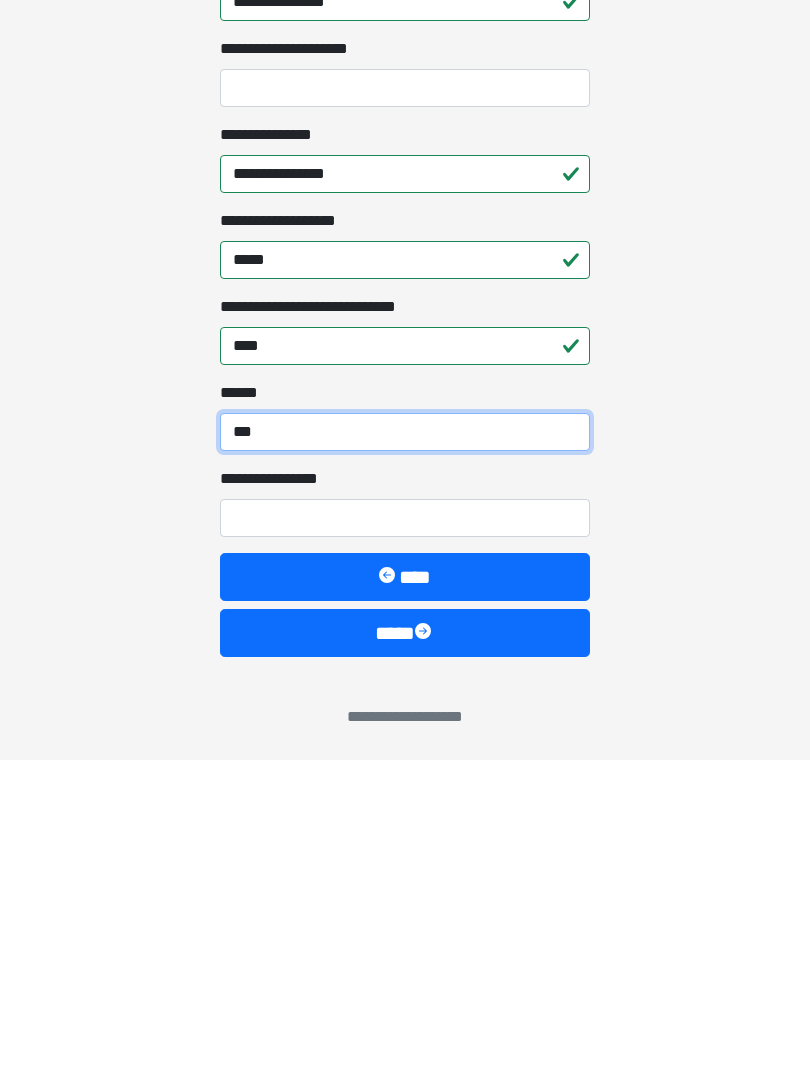 type on "***" 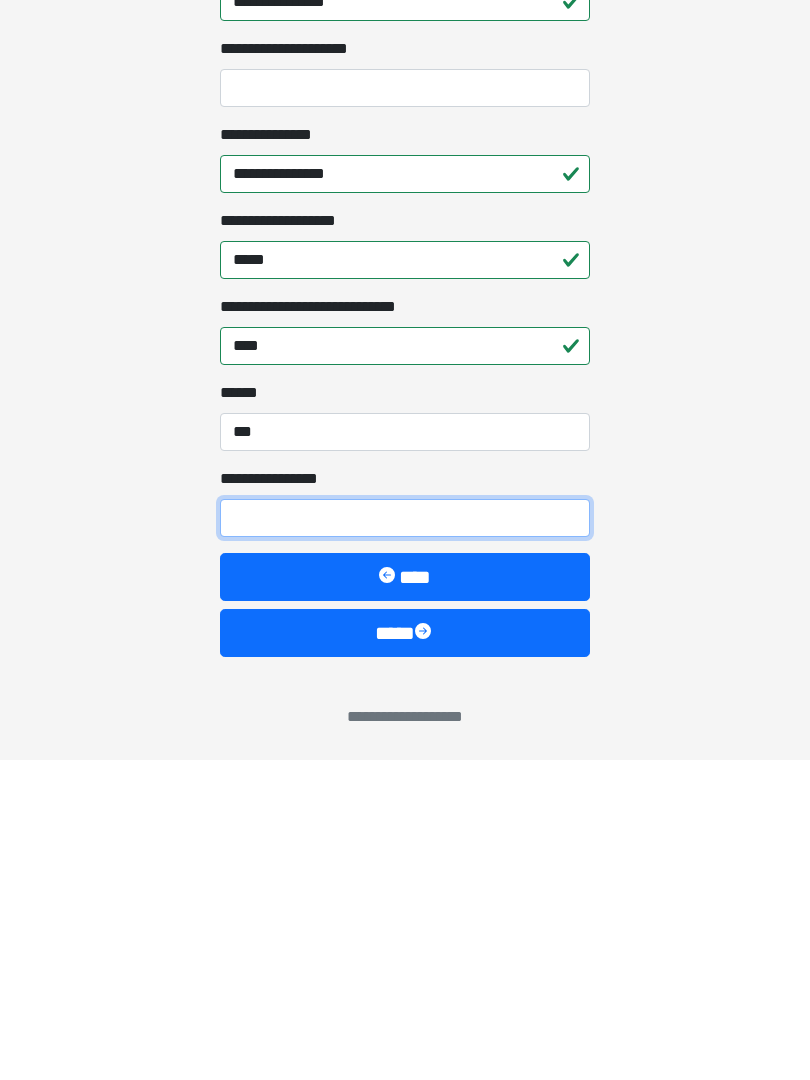 click on "**********" at bounding box center [405, 838] 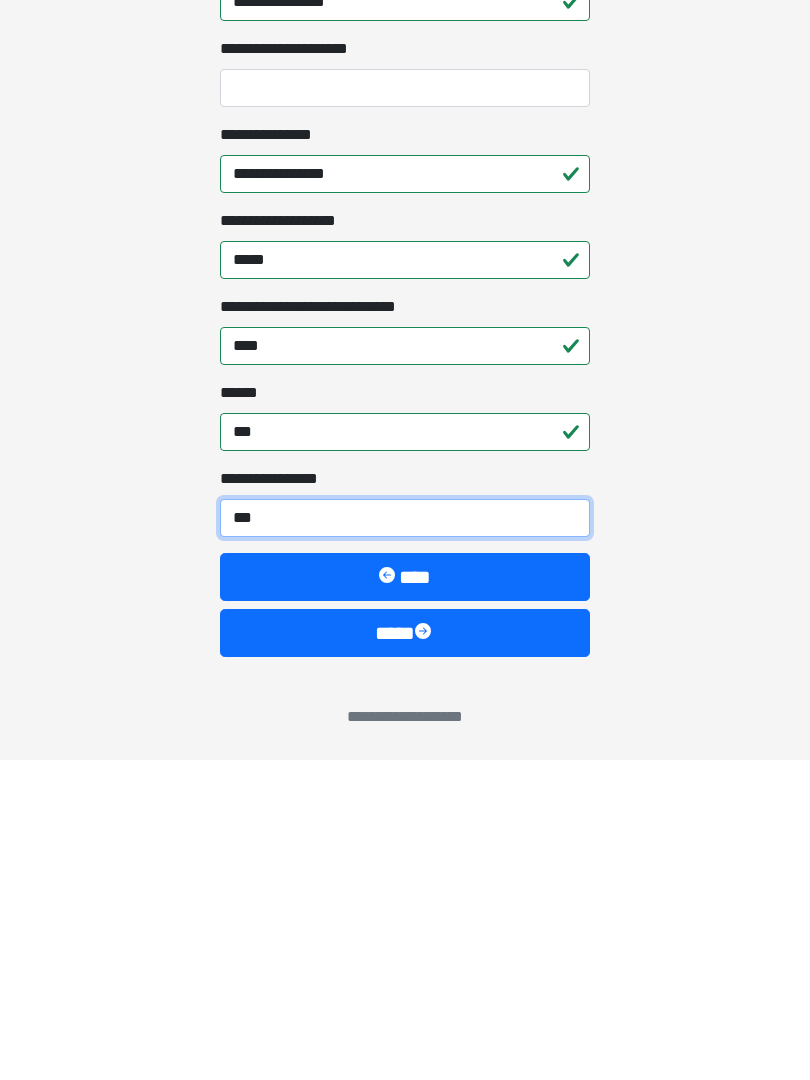 type on "****" 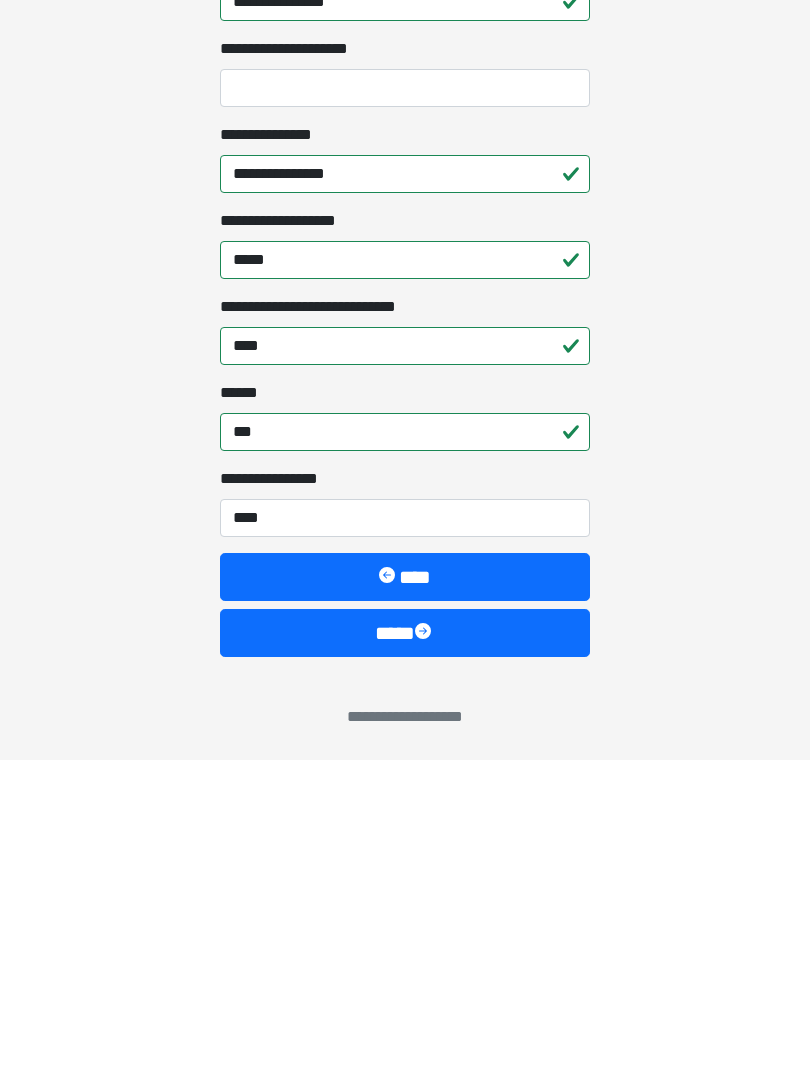 click on "****" at bounding box center [405, 953] 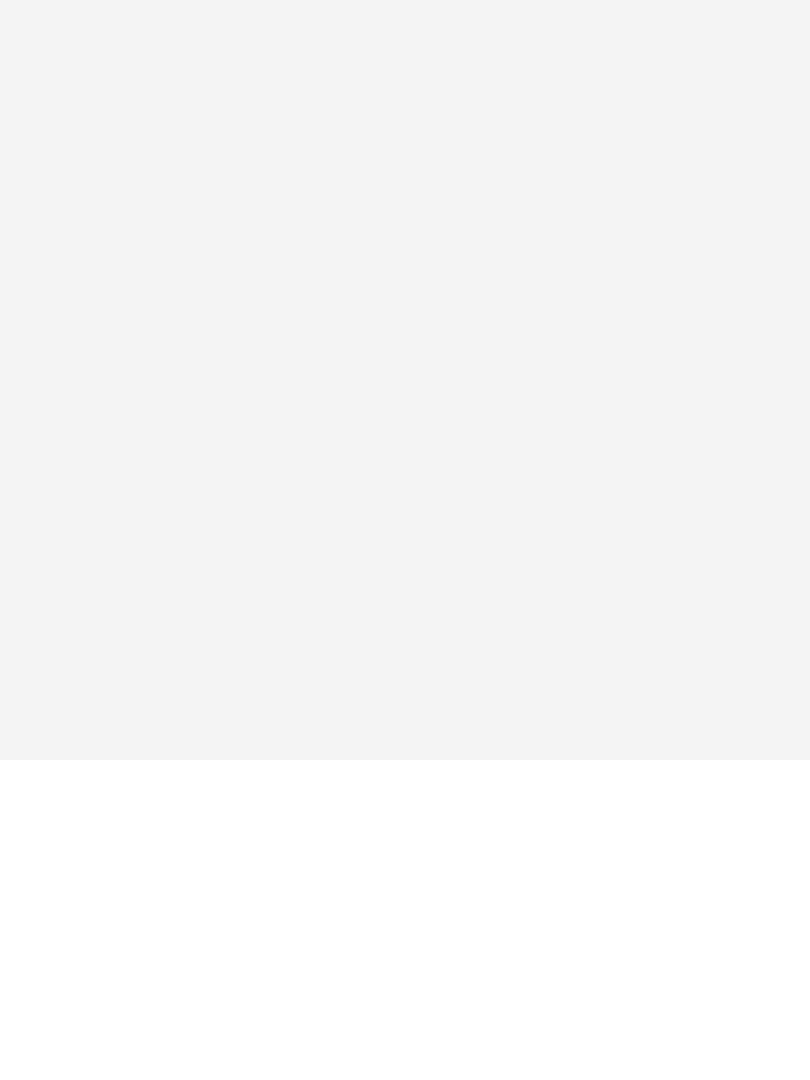 scroll, scrollTop: 0, scrollLeft: 0, axis: both 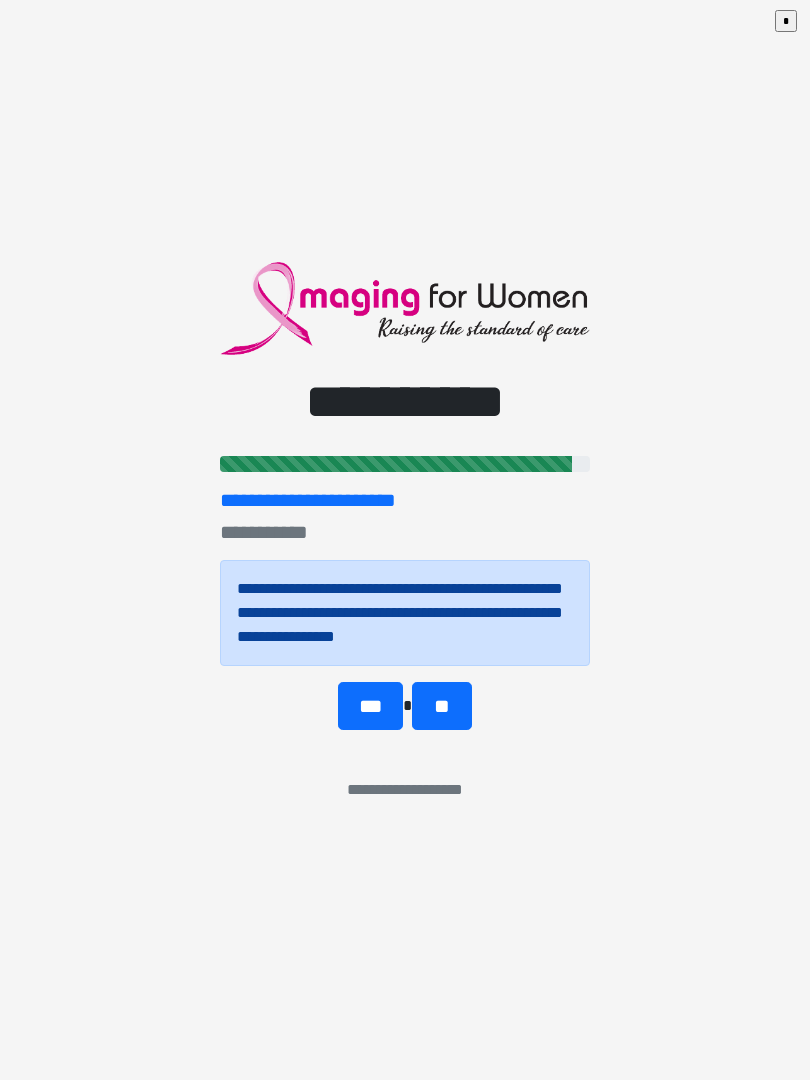 click on "***" at bounding box center (370, 706) 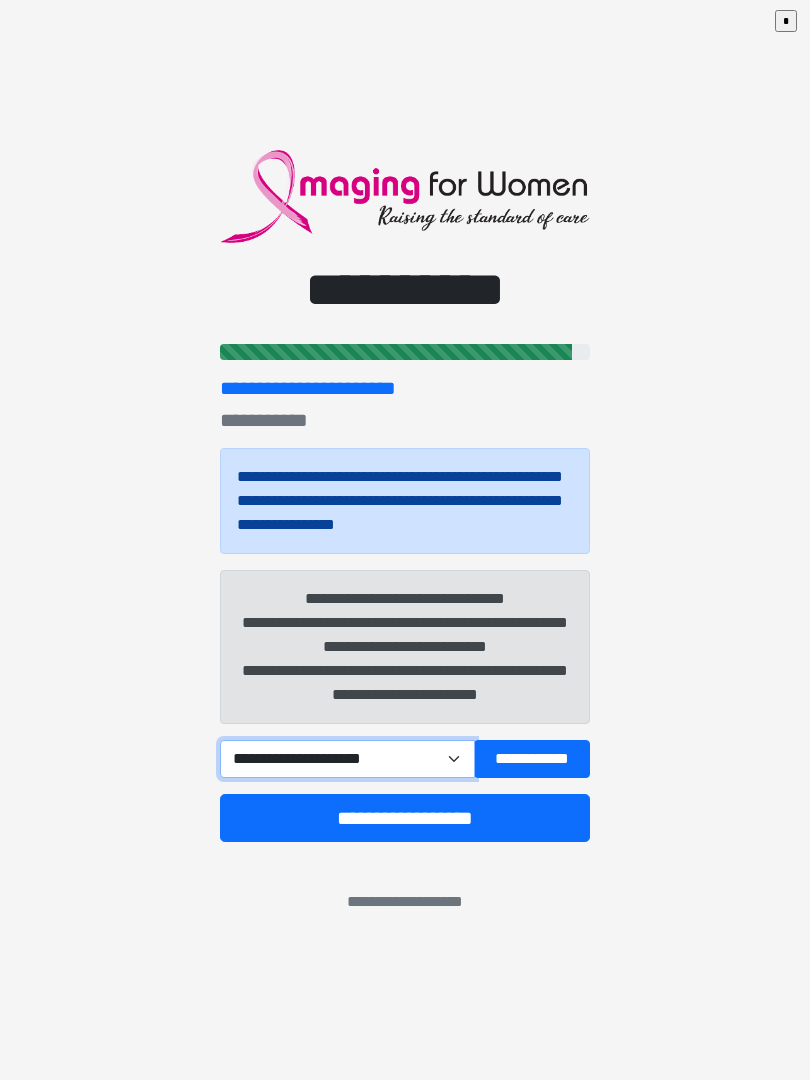 click on "**********" at bounding box center (347, 759) 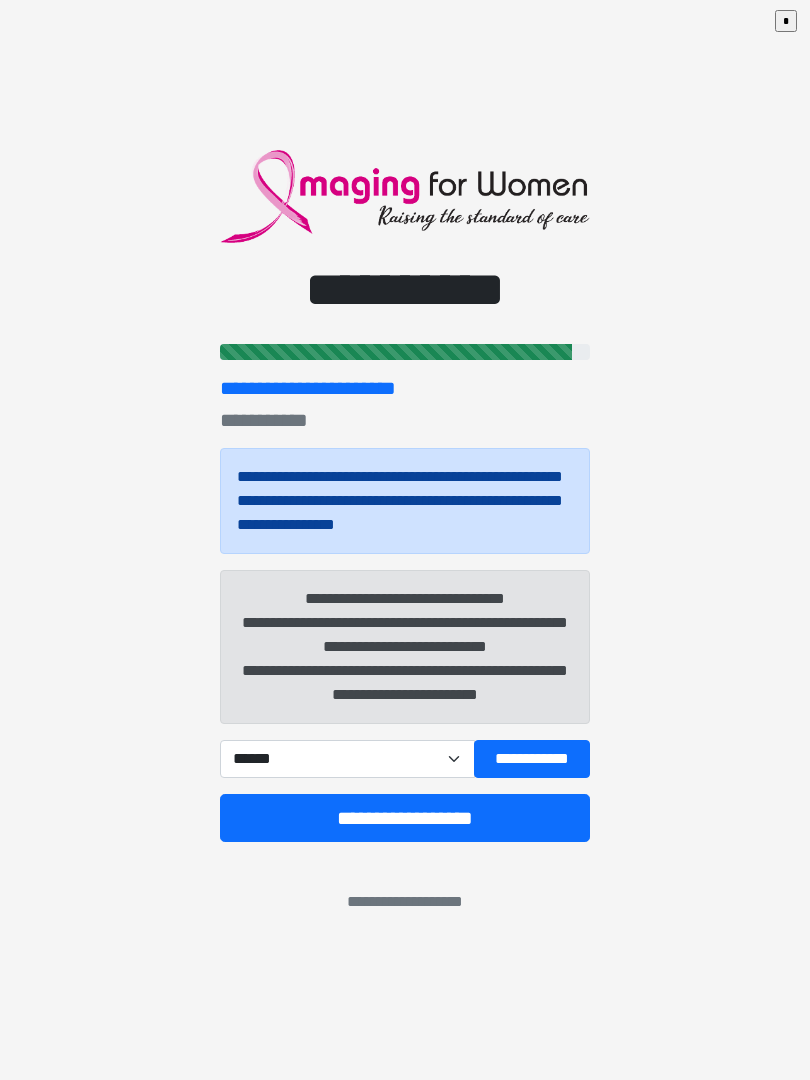 click on "**********" at bounding box center (405, 818) 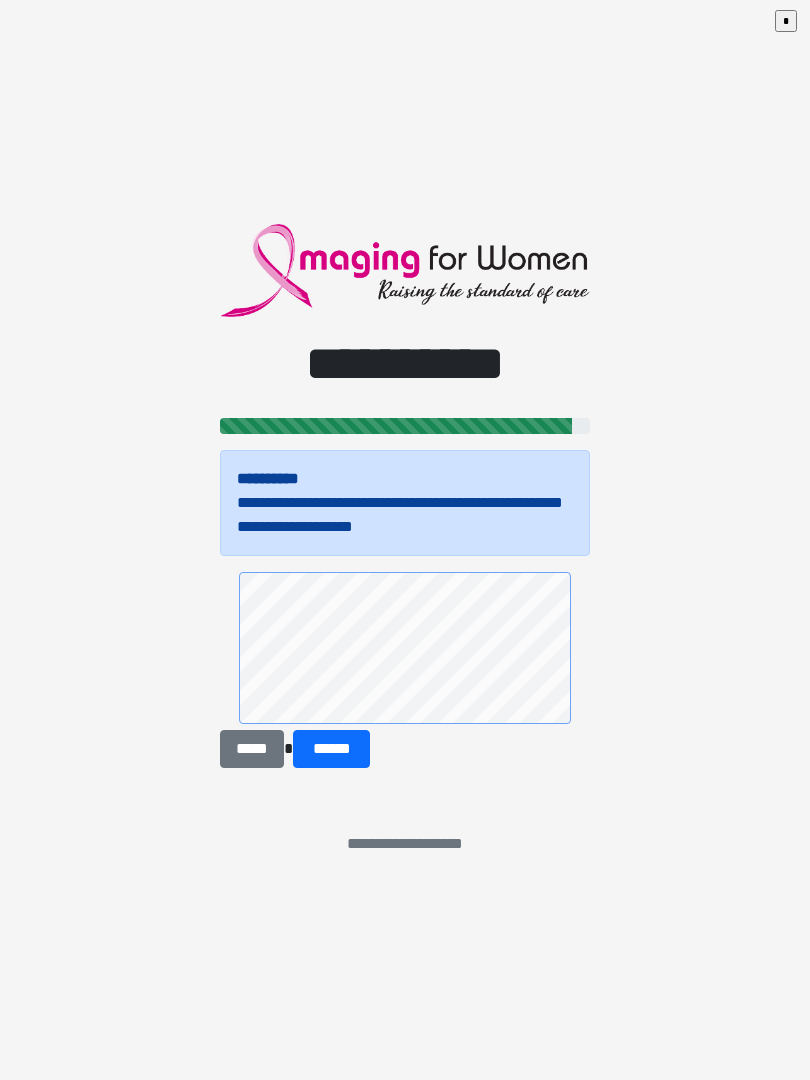 click on "******" at bounding box center (331, 749) 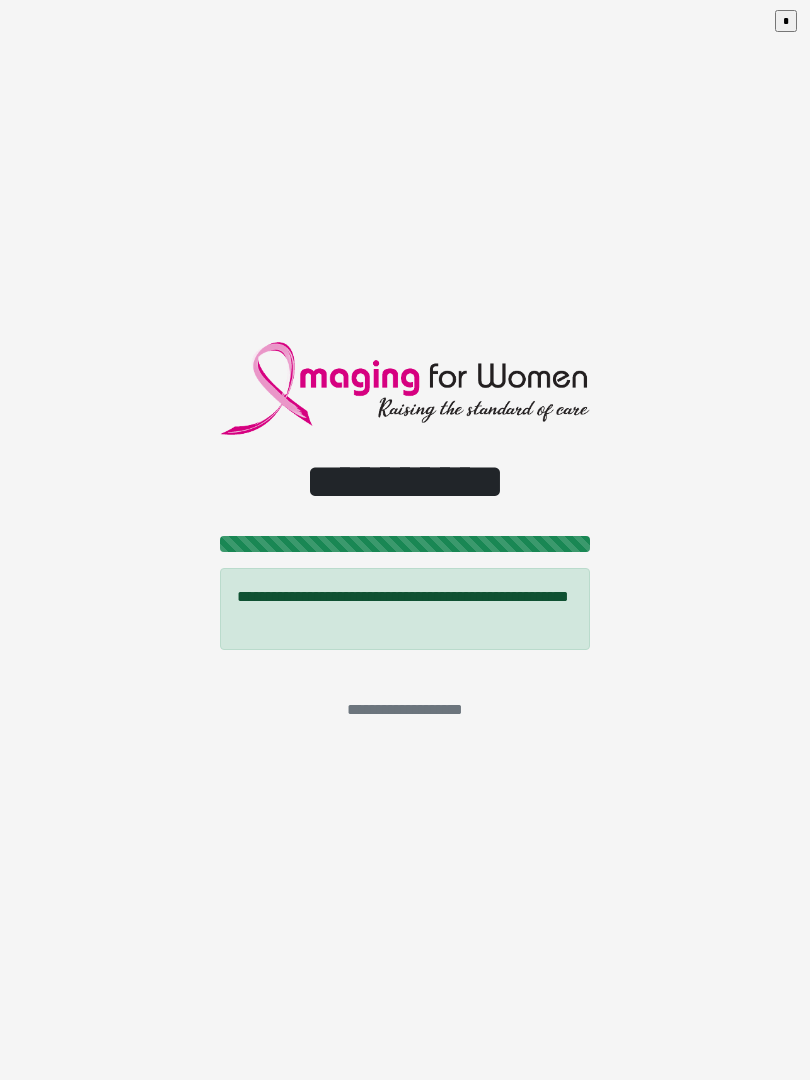 click on "*" at bounding box center [786, 21] 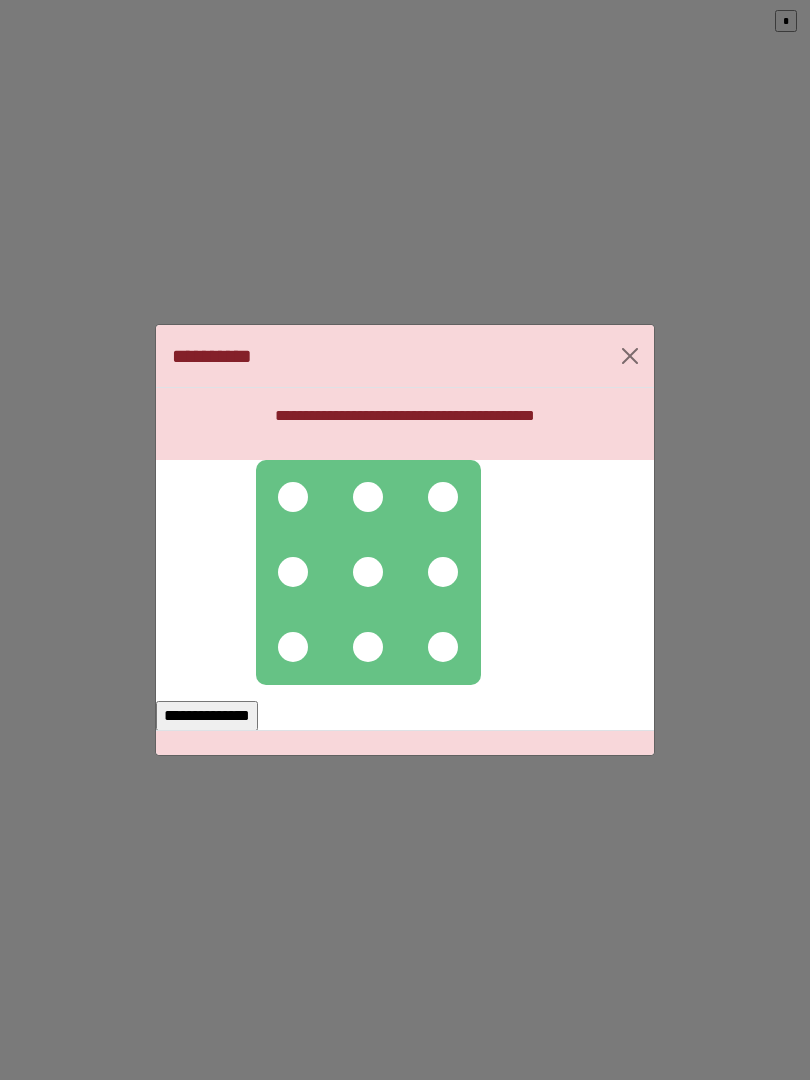 click at bounding box center [293, 497] 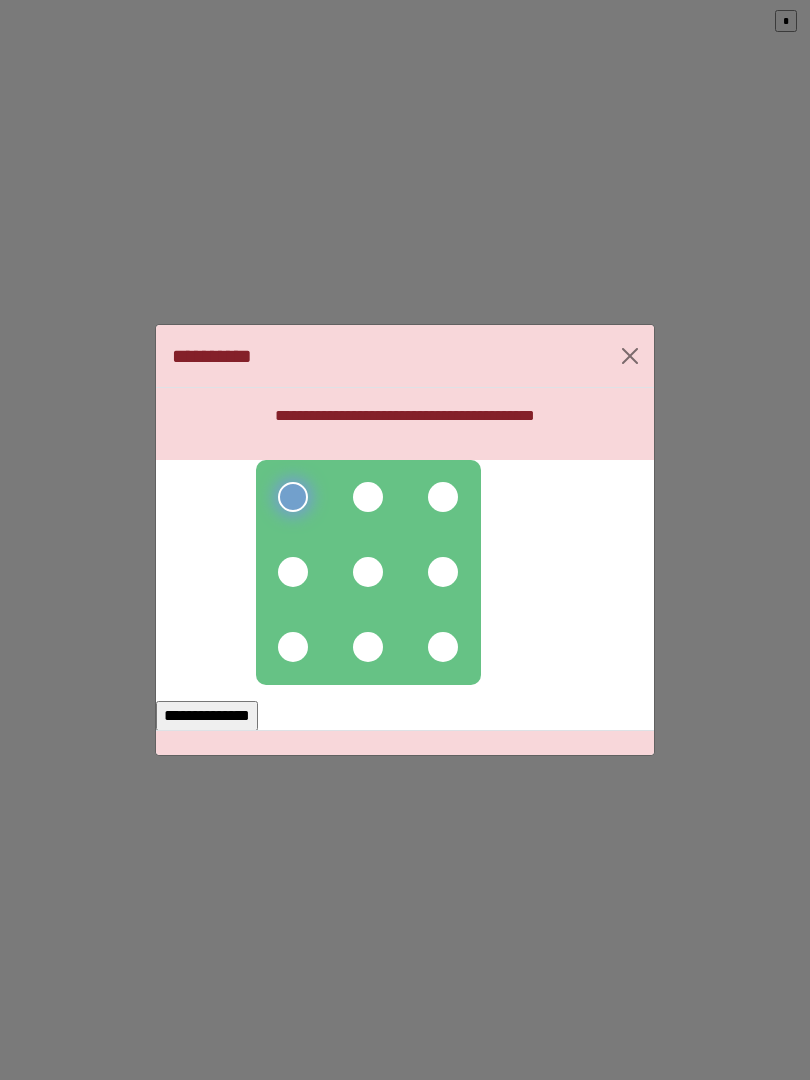click at bounding box center (368, 497) 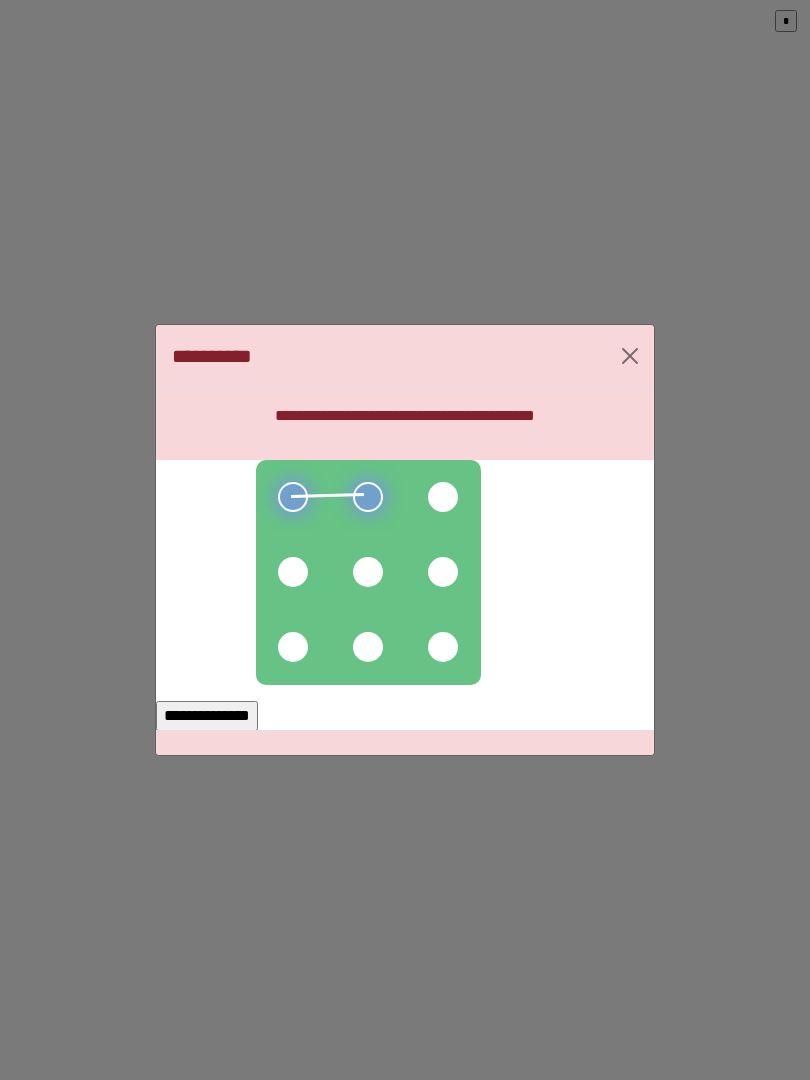 click at bounding box center (443, 497) 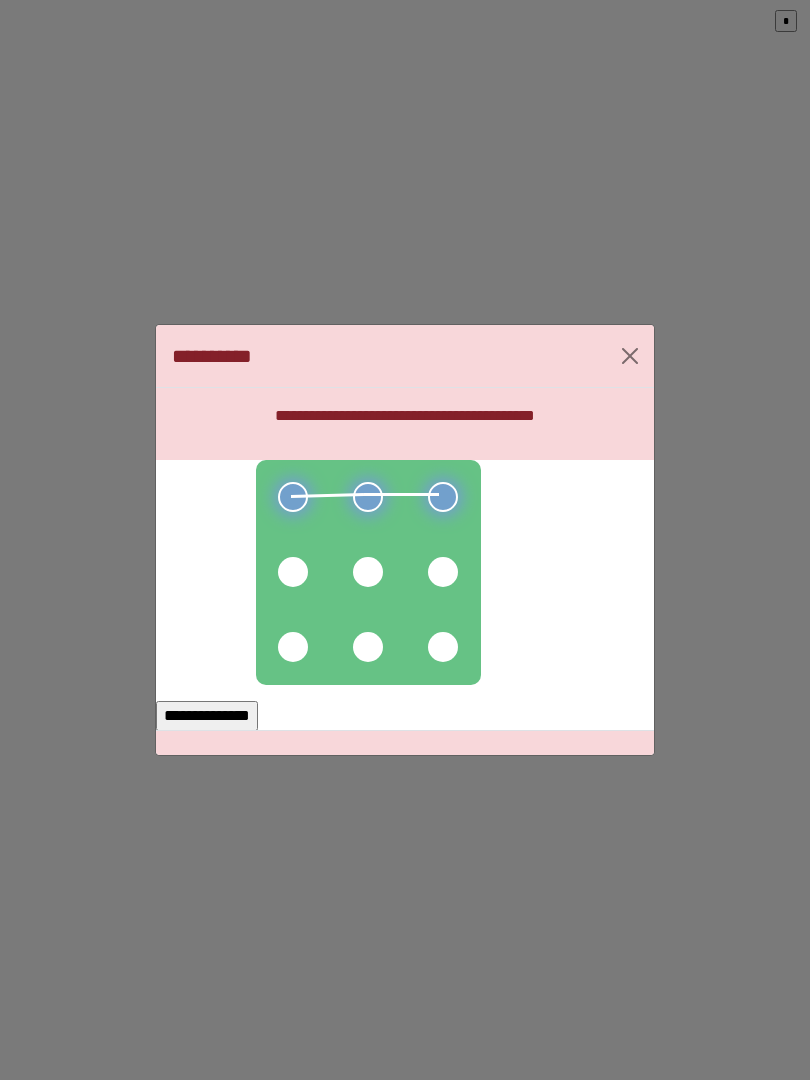 click at bounding box center (443, 572) 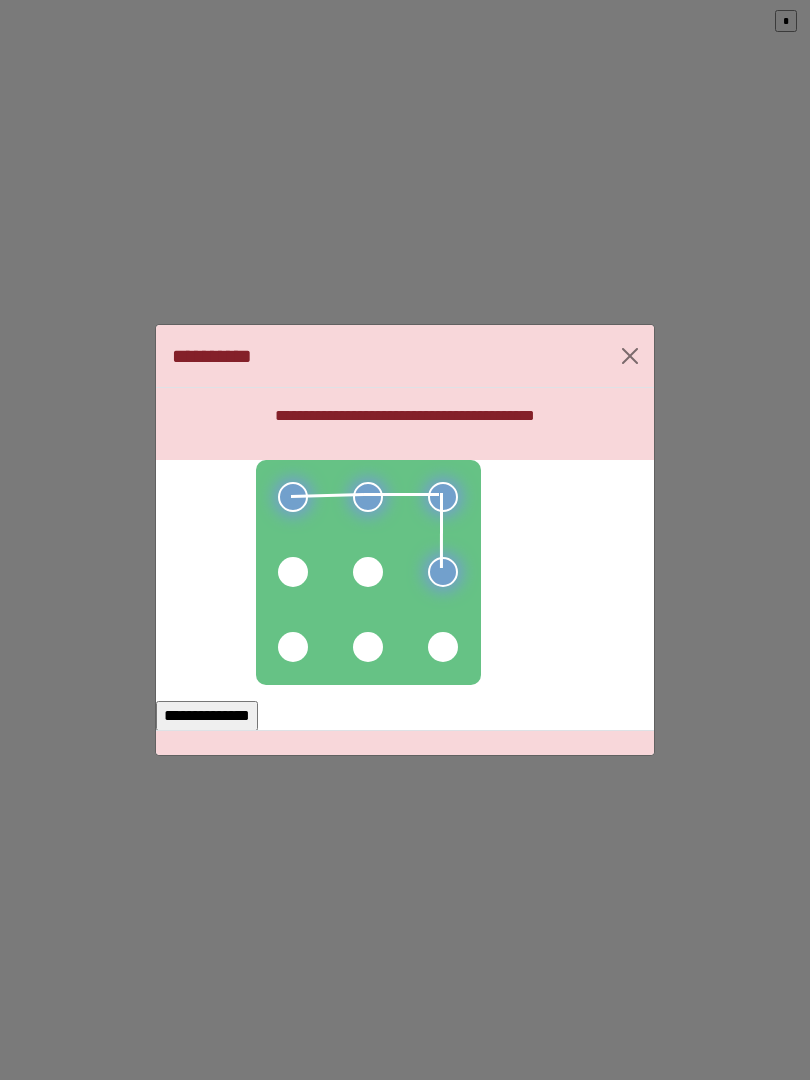 click at bounding box center [368, 572] 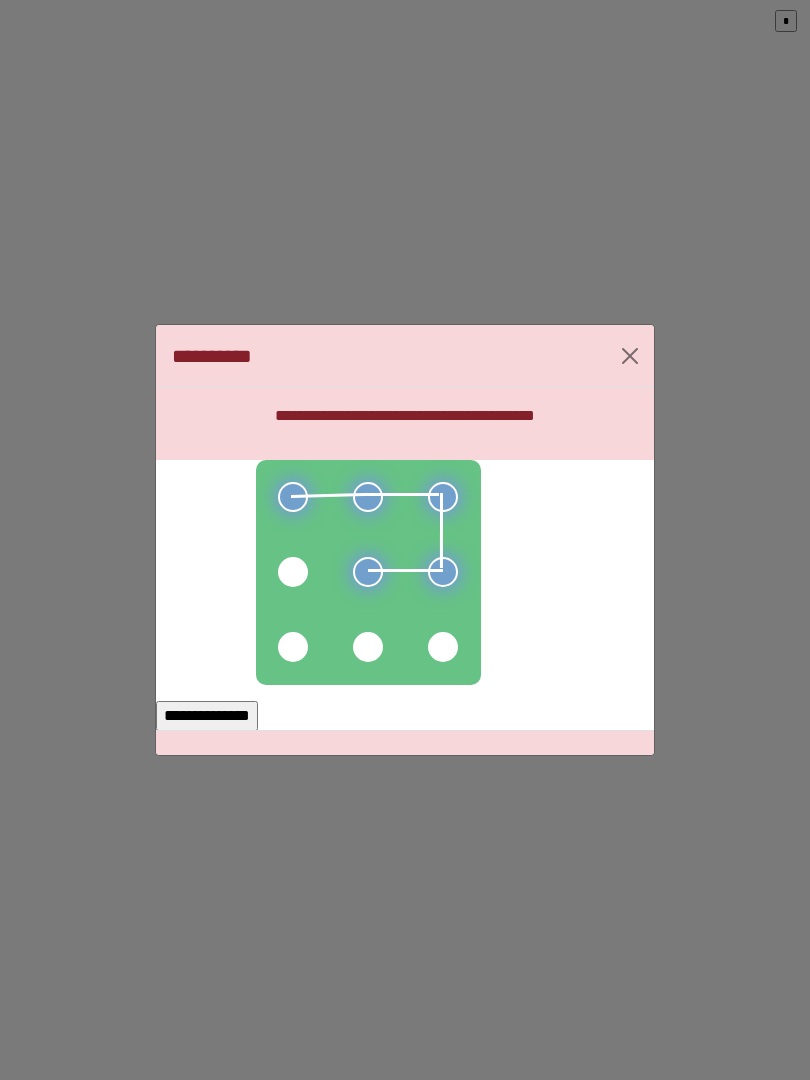 click at bounding box center (293, 572) 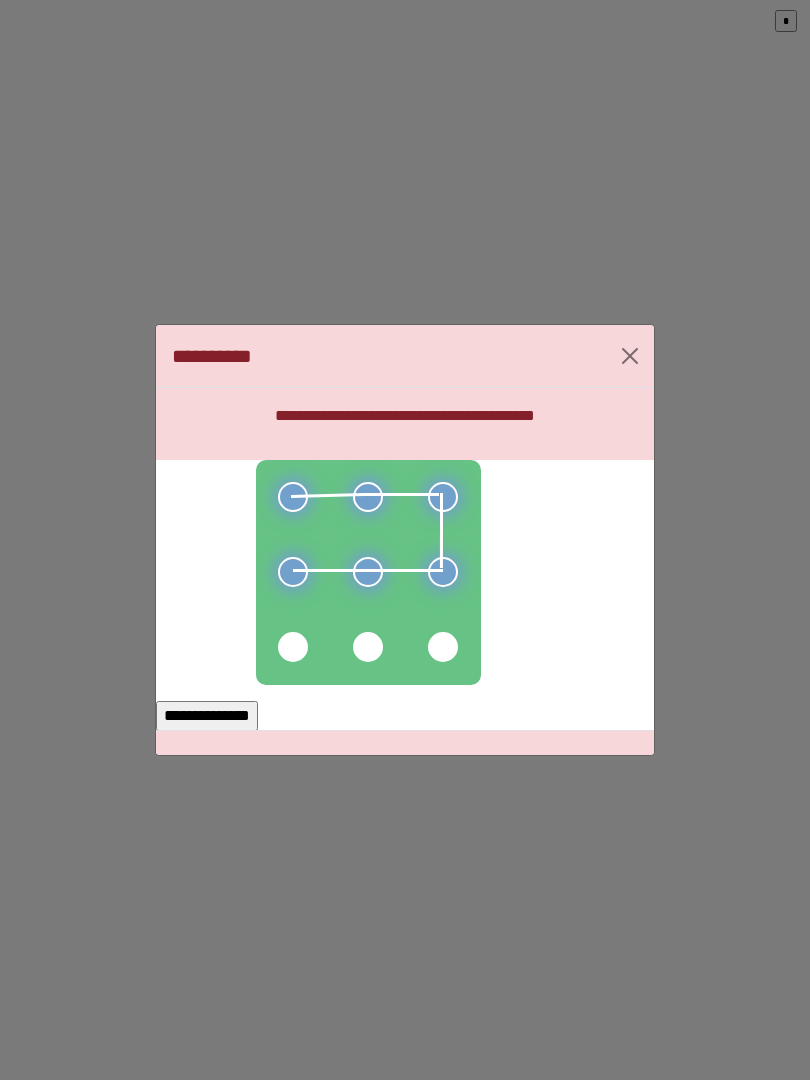click on "**********" at bounding box center [207, 716] 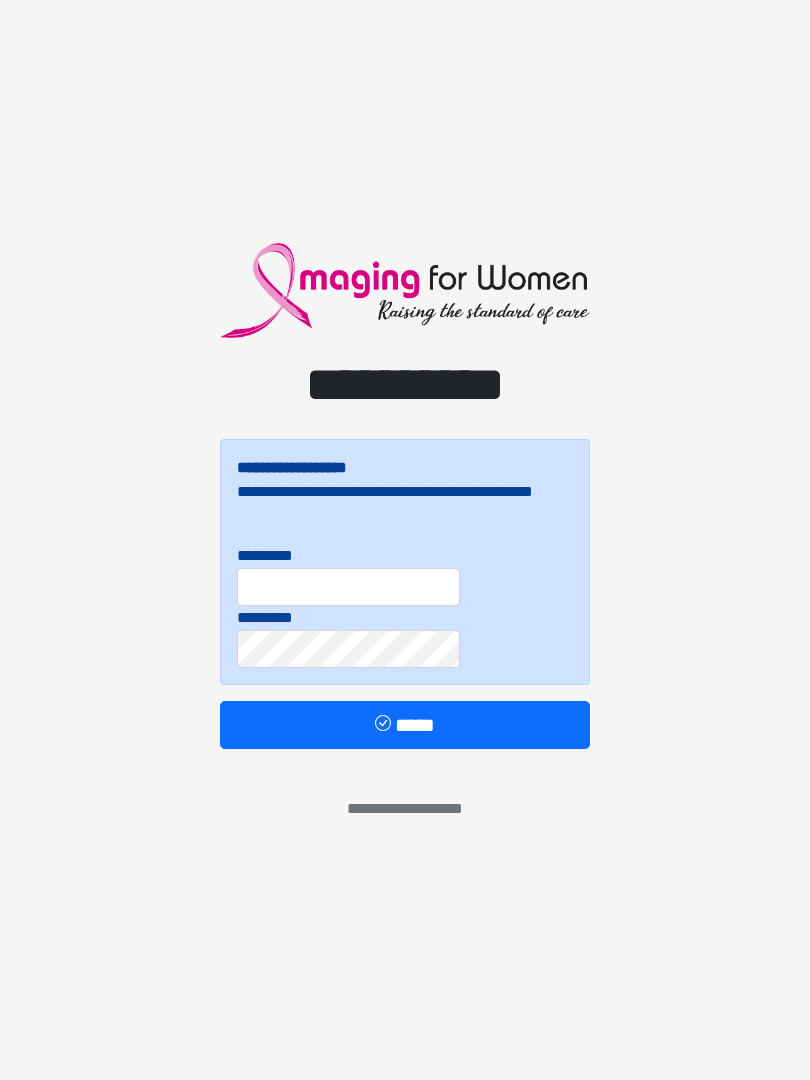 scroll, scrollTop: 0, scrollLeft: 0, axis: both 